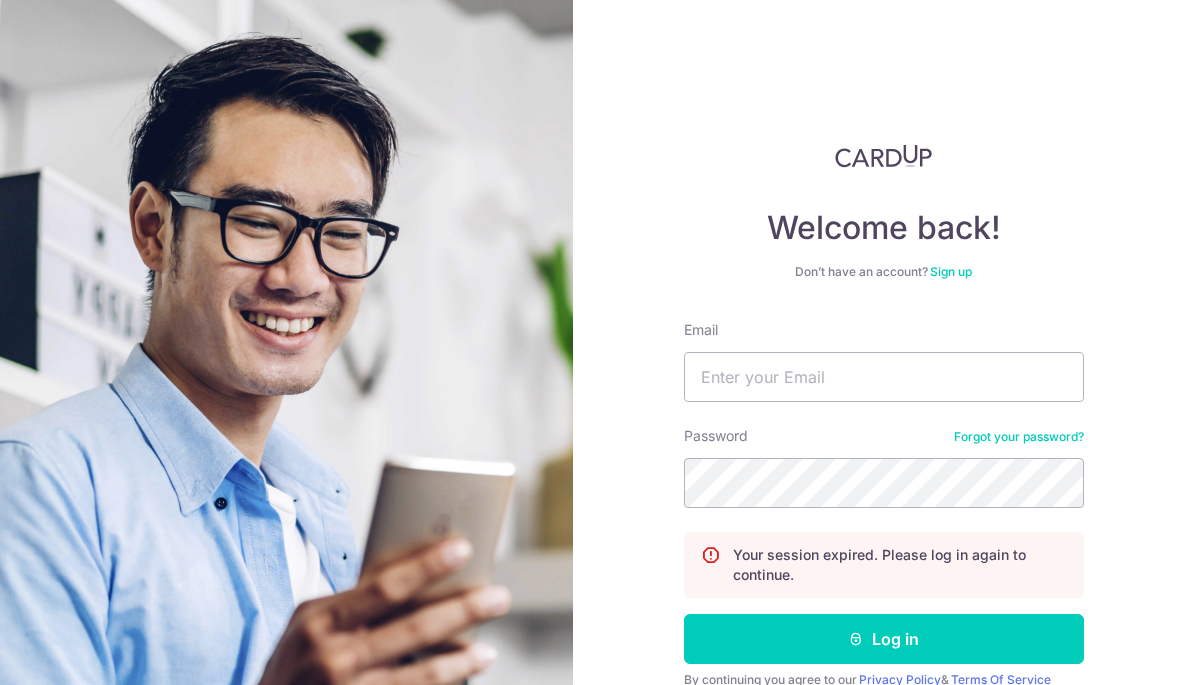 scroll, scrollTop: 0, scrollLeft: 0, axis: both 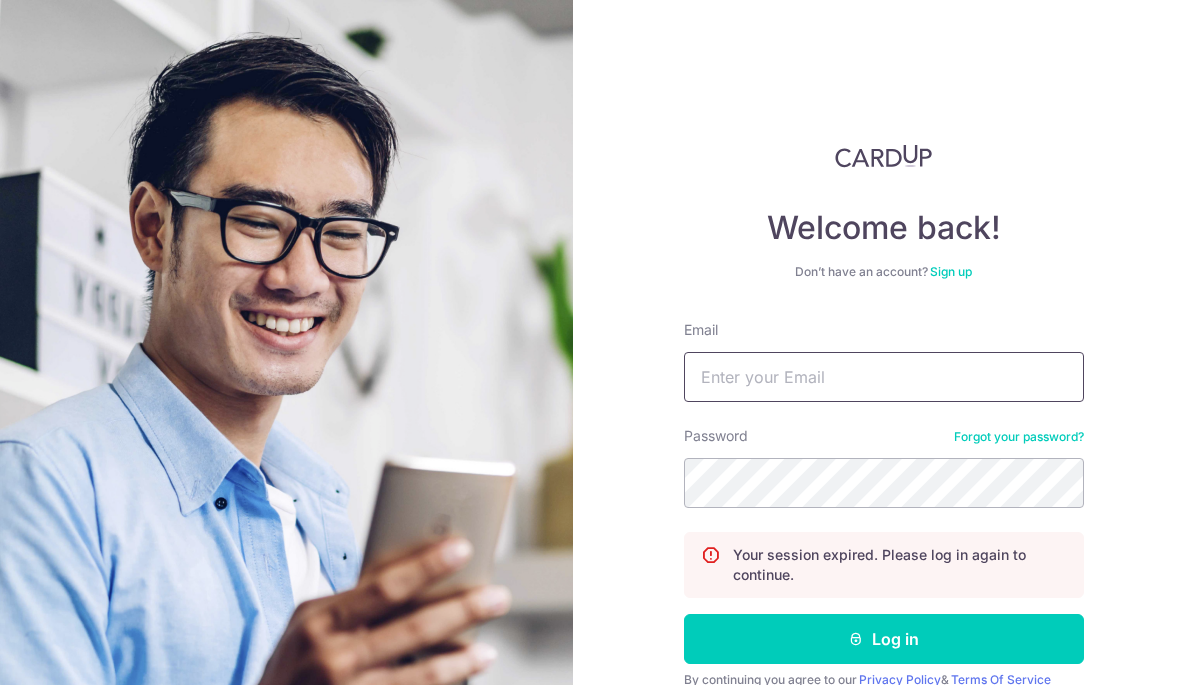 click on "Email" at bounding box center [884, 377] 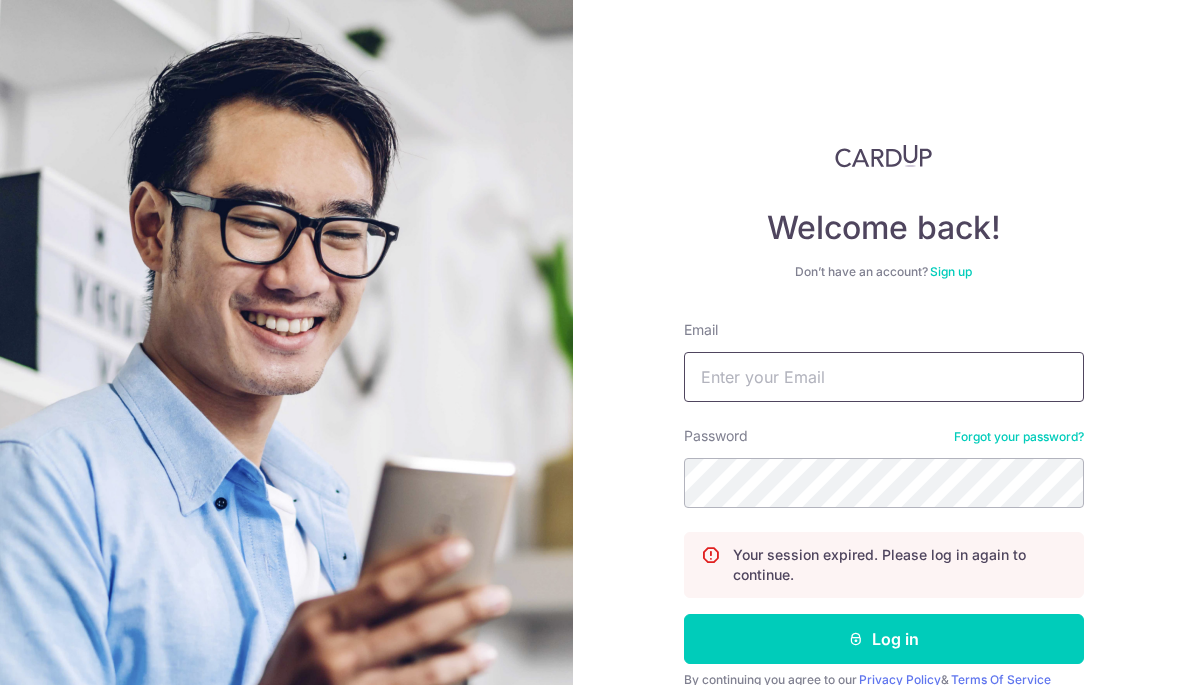 type on "Aidylaudi@gmail.com" 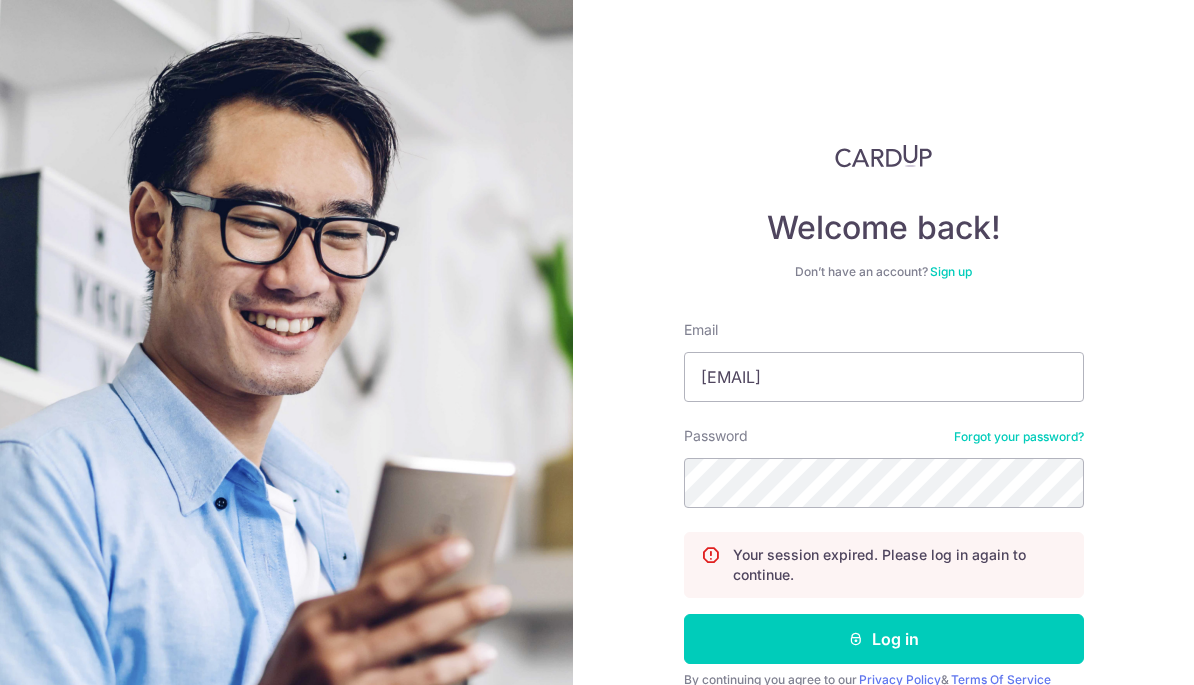 click on "Log in" at bounding box center (884, 639) 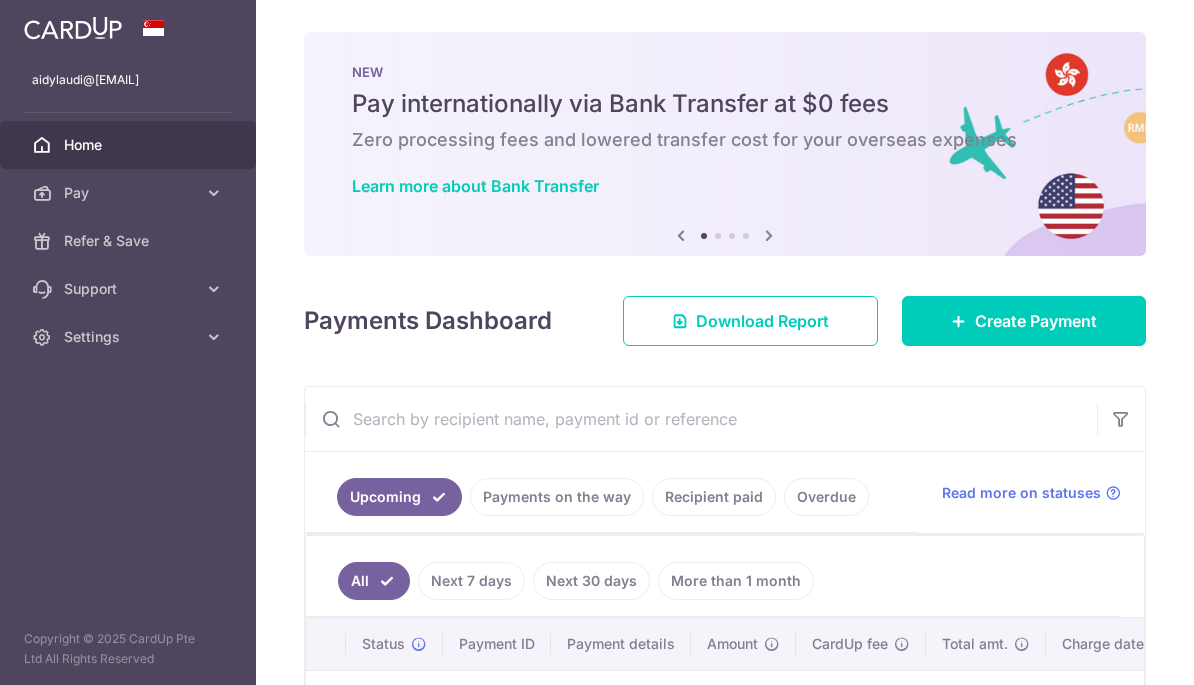 scroll, scrollTop: 0, scrollLeft: 0, axis: both 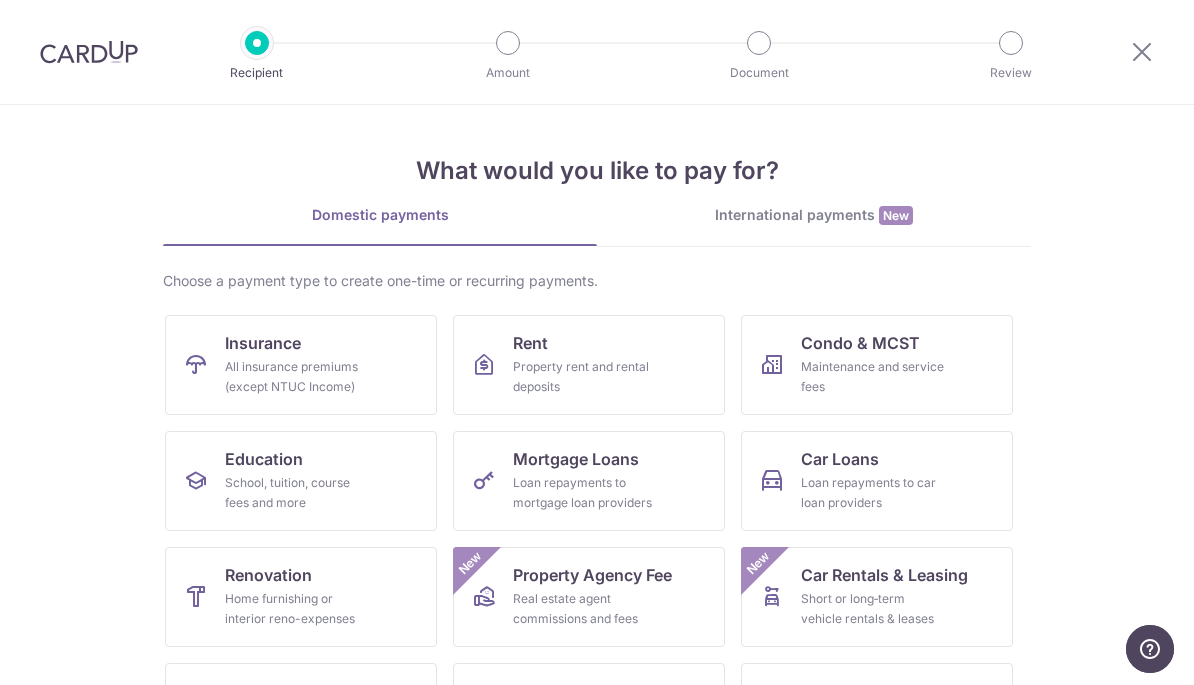 click on "Rent Property rent and rental deposits" at bounding box center (589, 365) 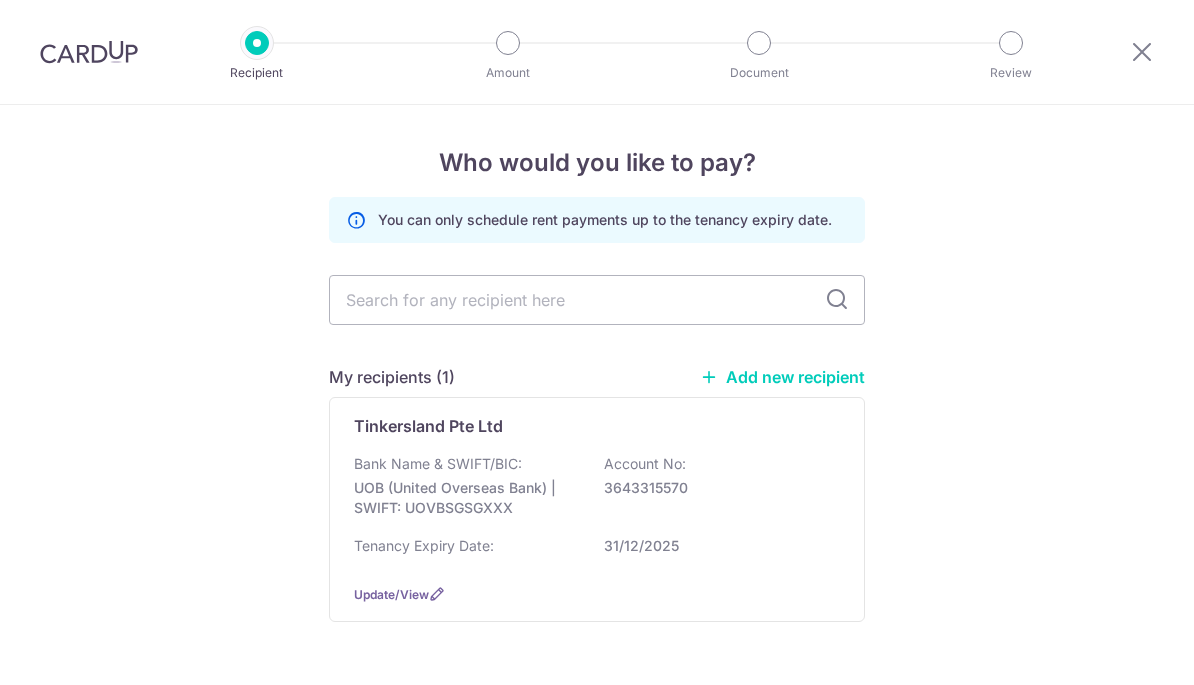 scroll, scrollTop: 0, scrollLeft: 0, axis: both 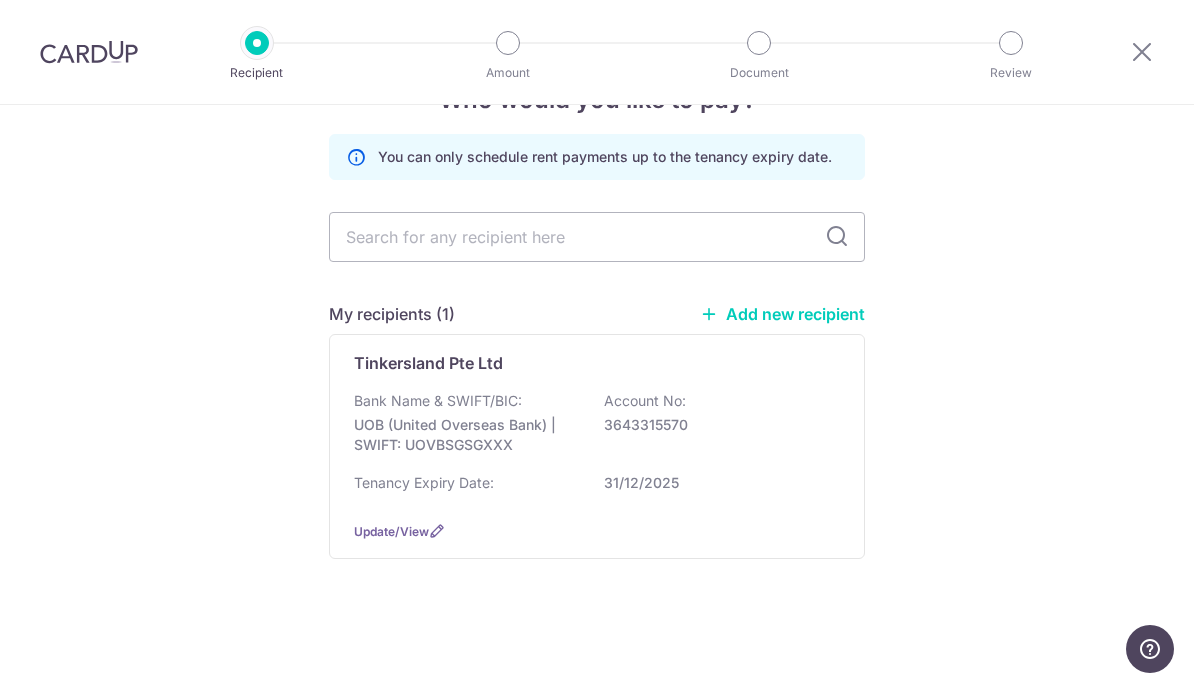 click on "Tinkersland Pte Ltd
Bank Name & SWIFT/BIC:
UOB (United Overseas Bank) | SWIFT: UOVBSGSGXXX
Account No:
3643315570
Tenancy Expiry Date:
31/12/2025
Update/View" at bounding box center (597, 446) 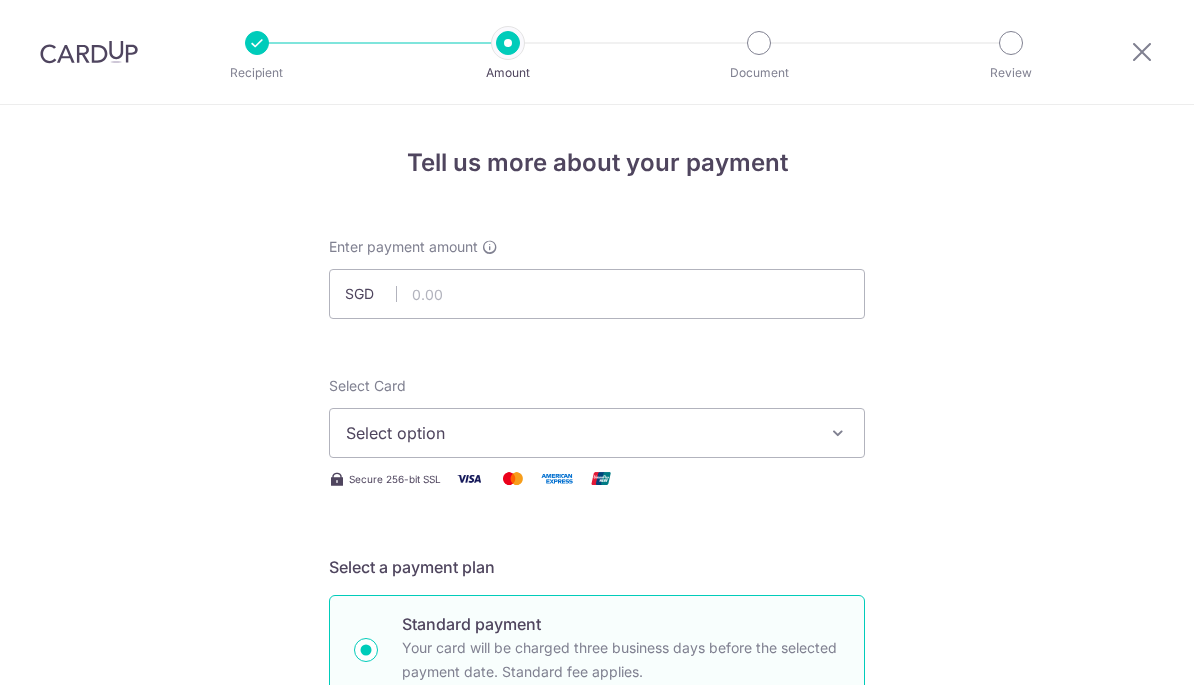 scroll, scrollTop: 0, scrollLeft: 0, axis: both 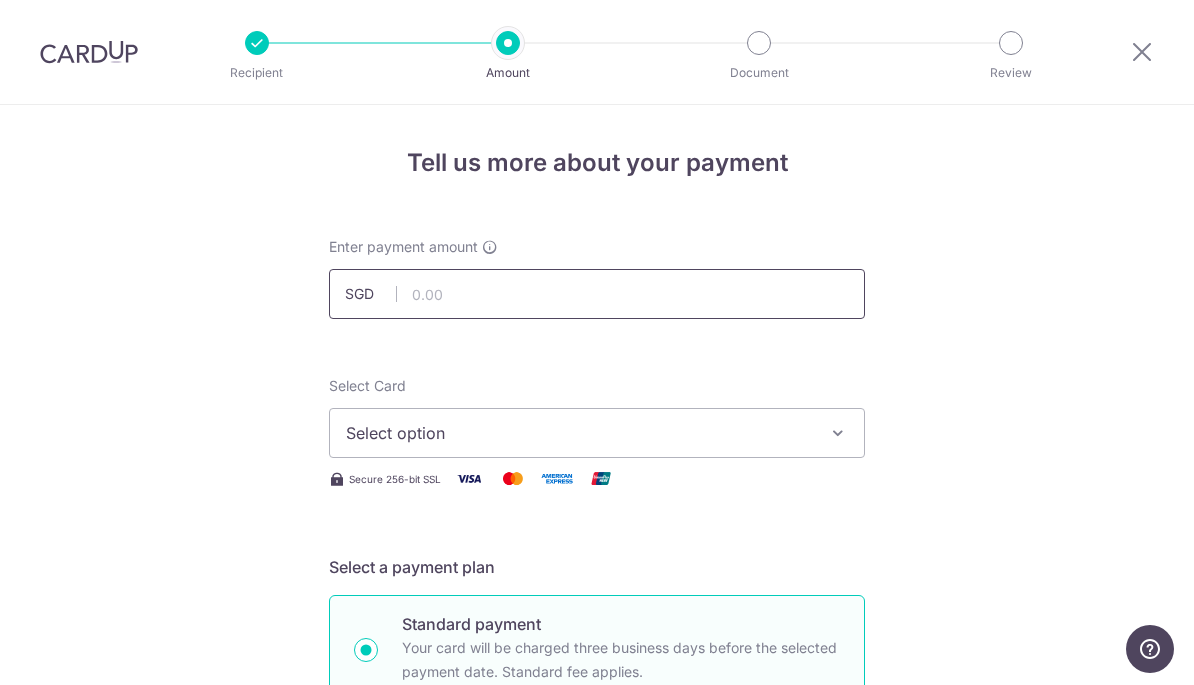 click at bounding box center (597, 294) 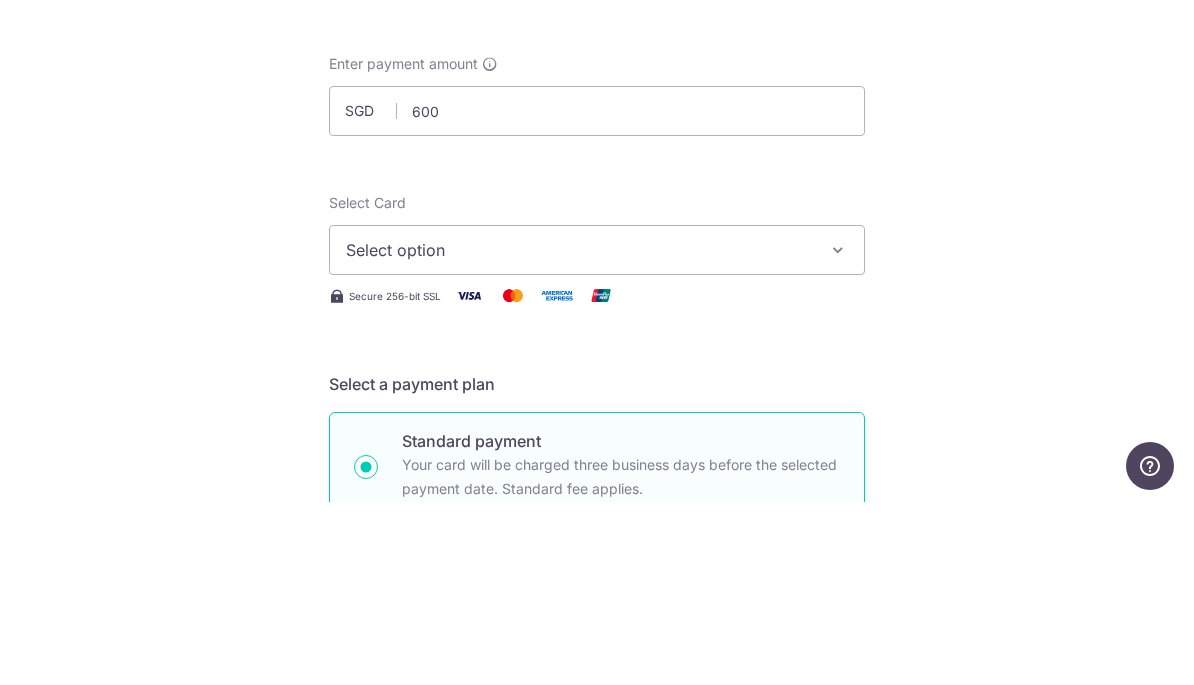 type on "600.00" 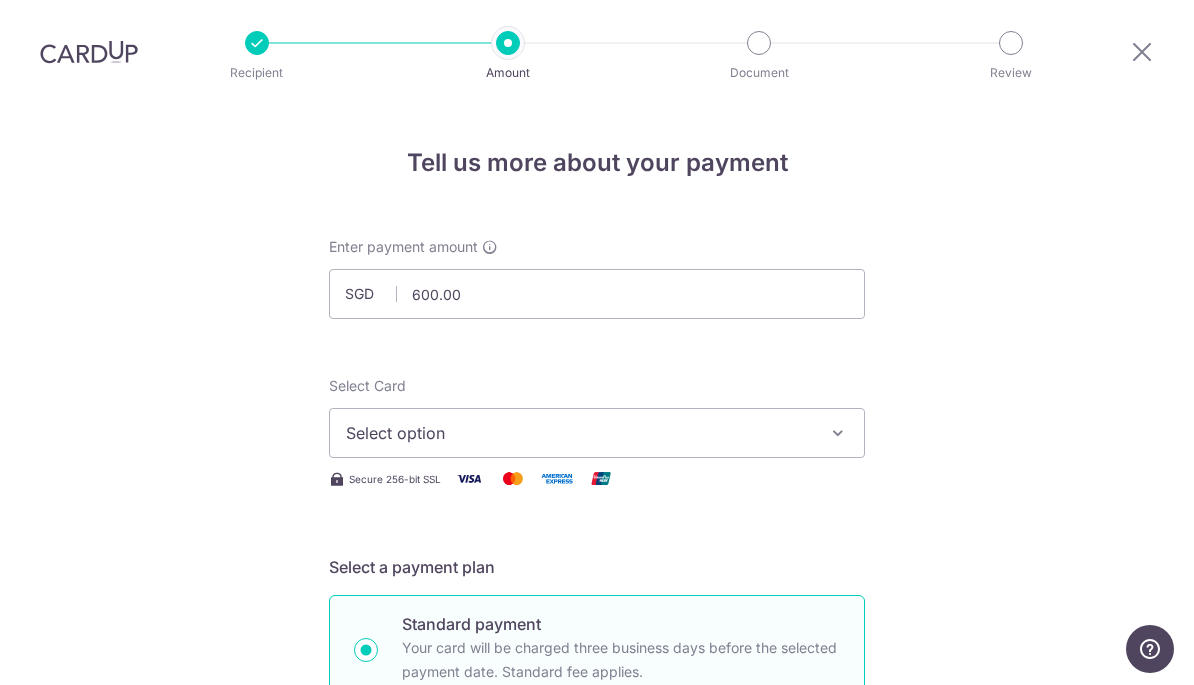 click on "Select option" at bounding box center (597, 433) 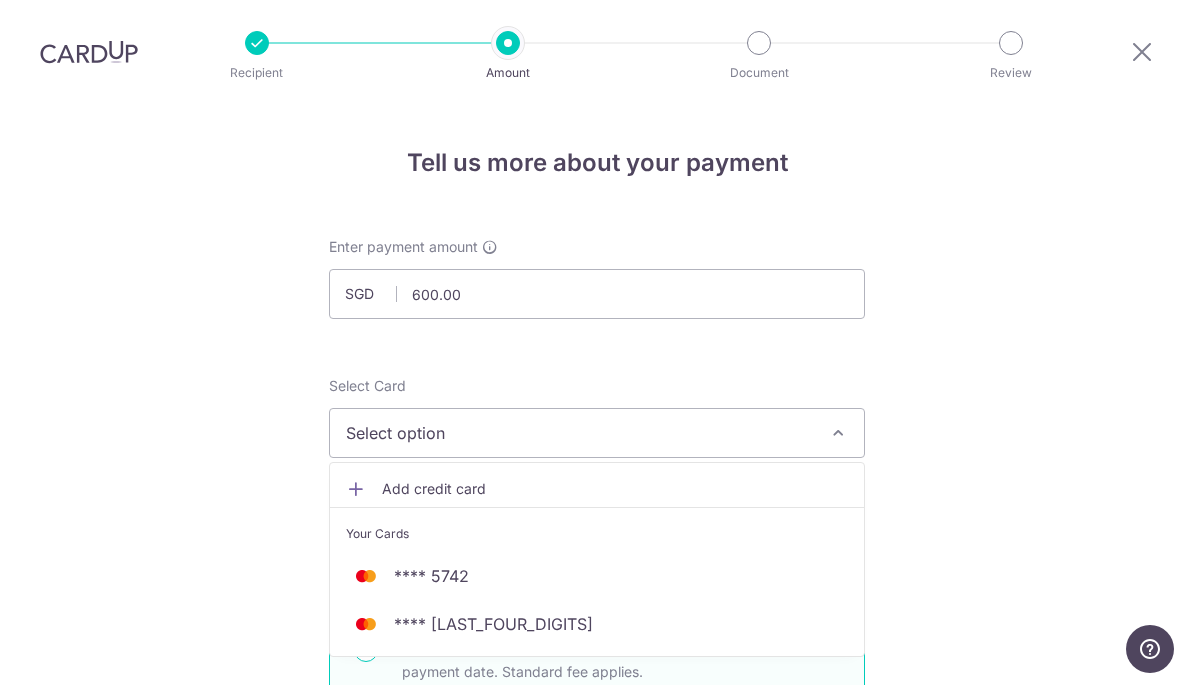click on "**** [LAST_4_DIGITS]" at bounding box center [597, 624] 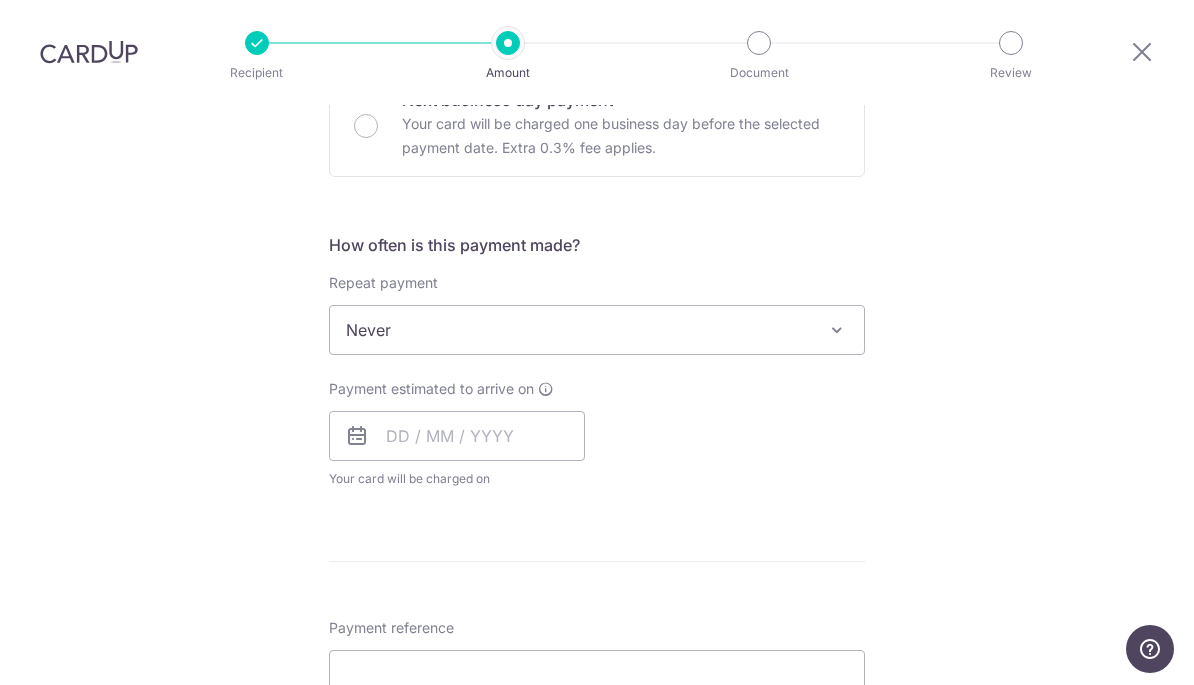 scroll, scrollTop: 654, scrollLeft: 0, axis: vertical 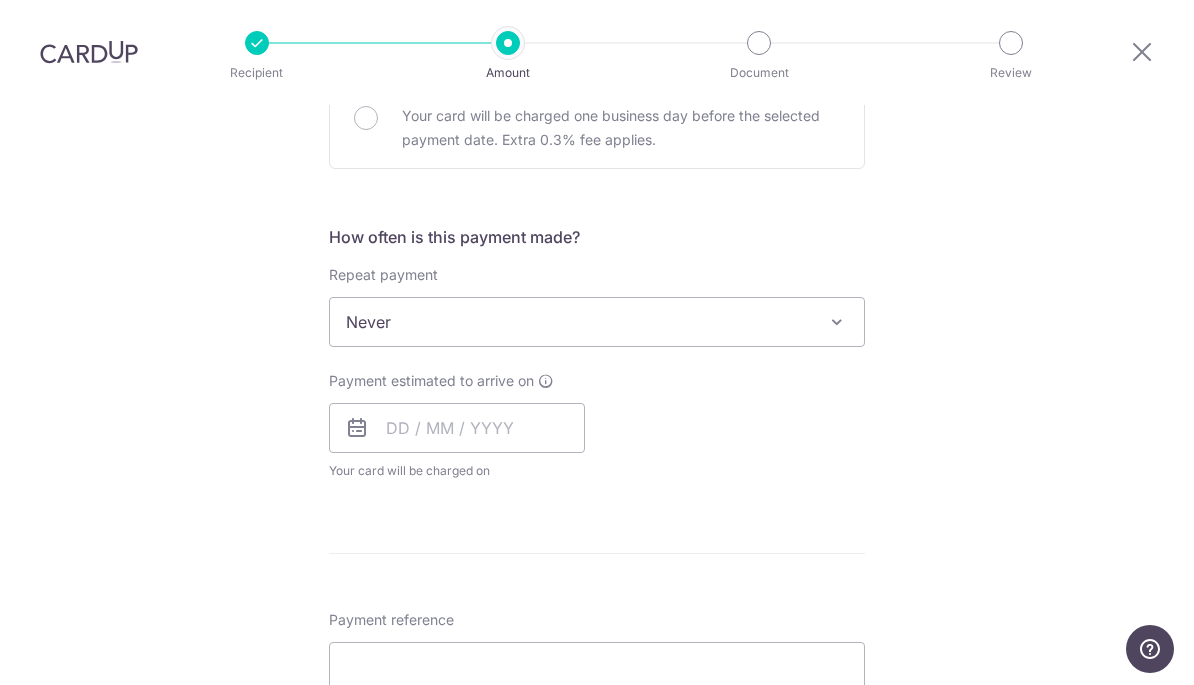 click at bounding box center (837, 322) 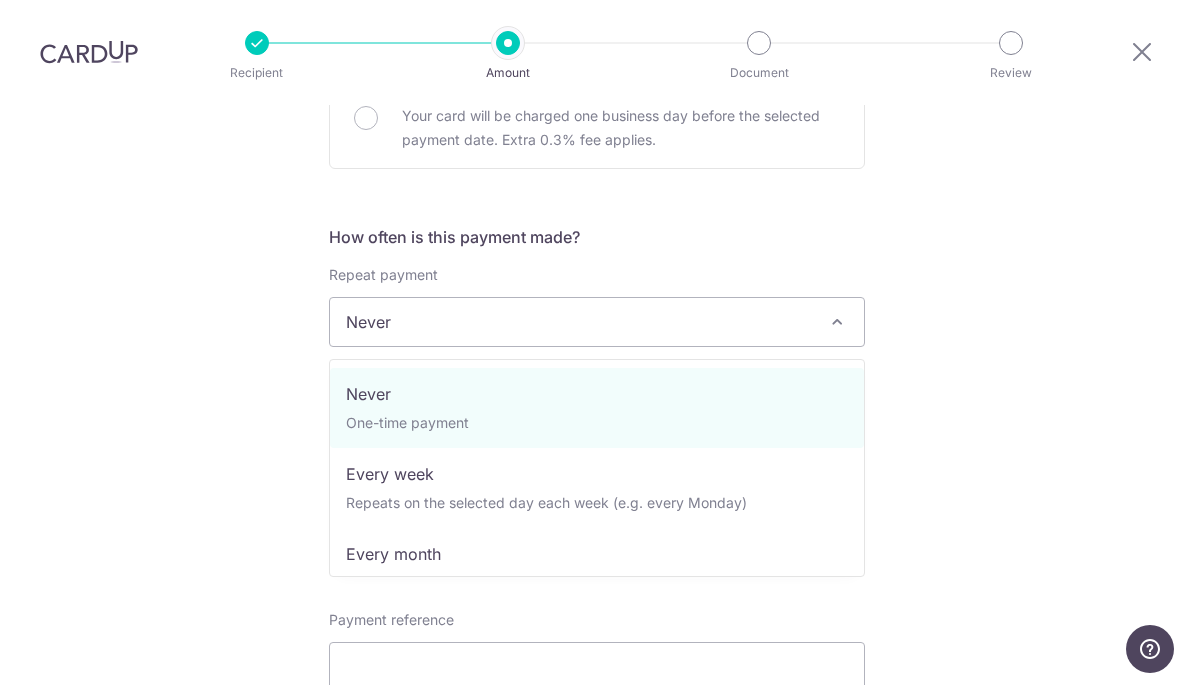 select on "3" 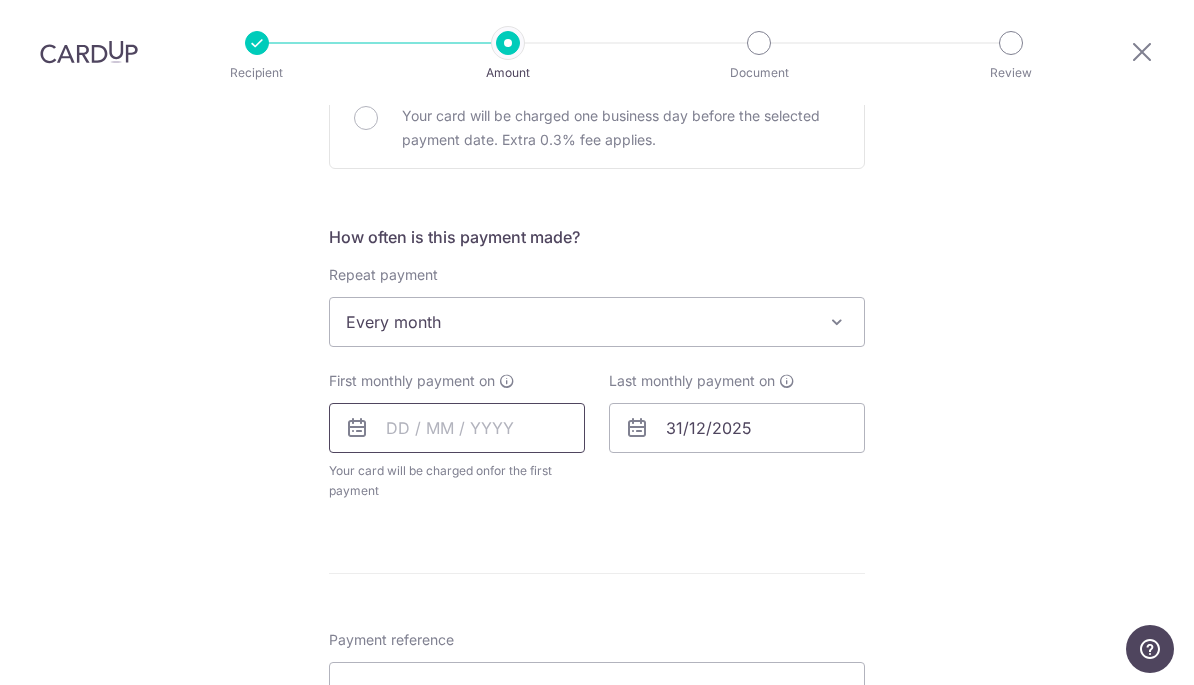 click at bounding box center [457, 428] 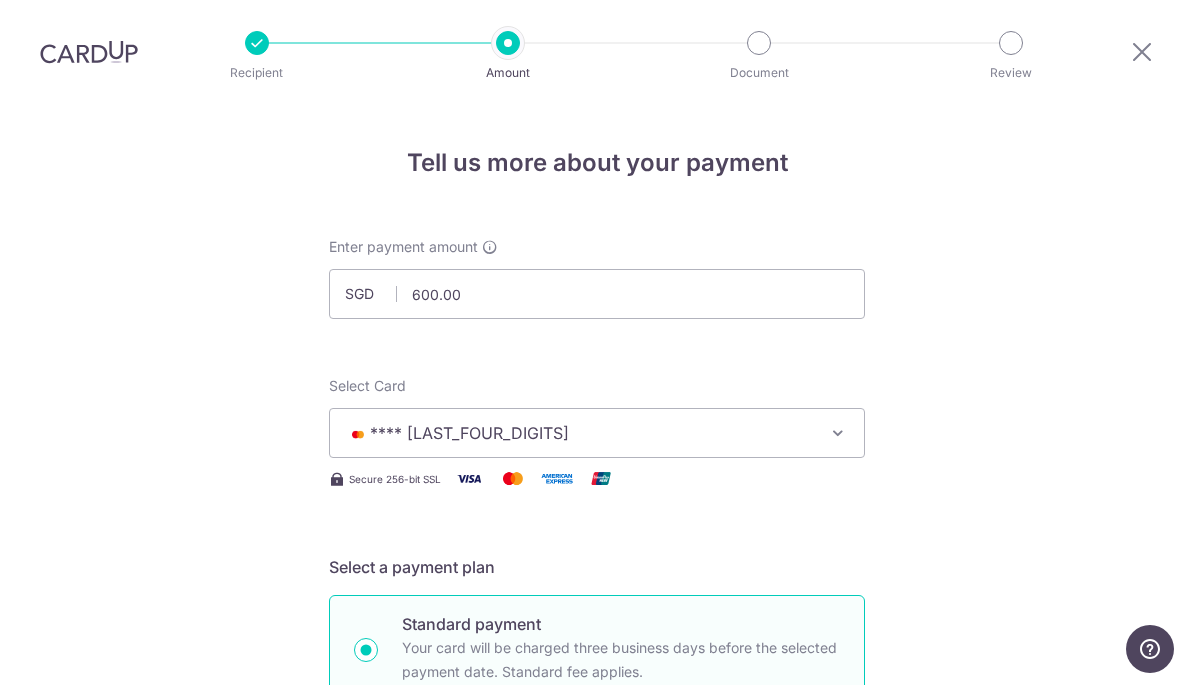click at bounding box center (1142, 52) 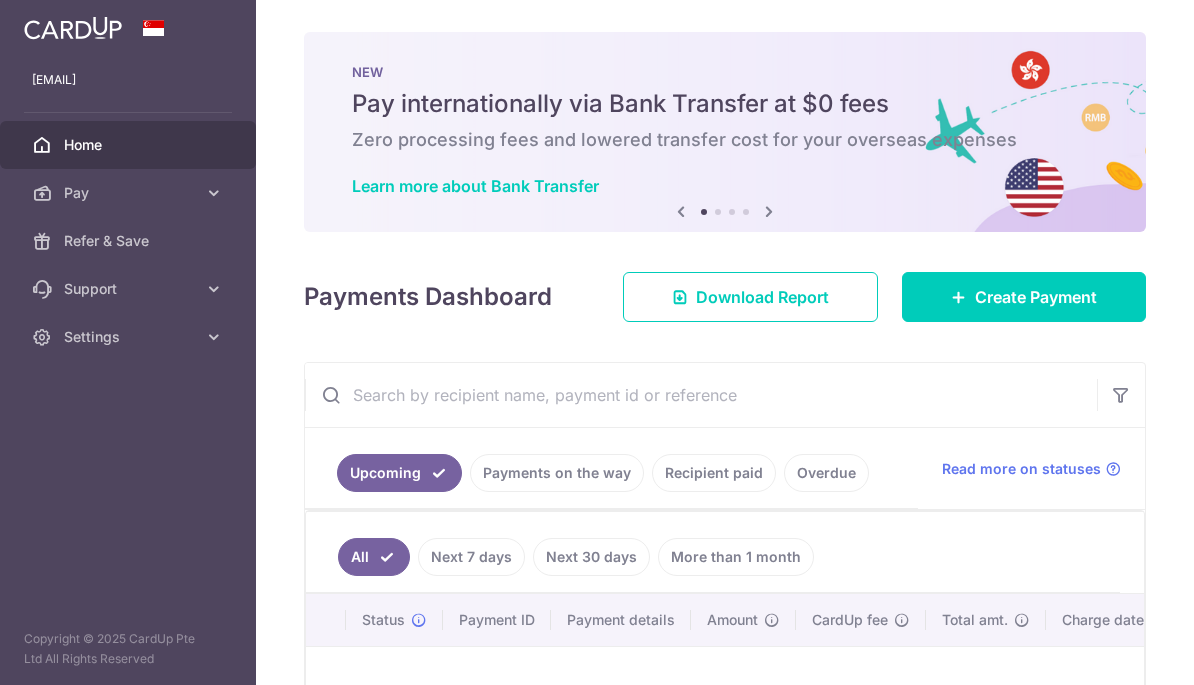 click on "Create Payment" at bounding box center (1036, 297) 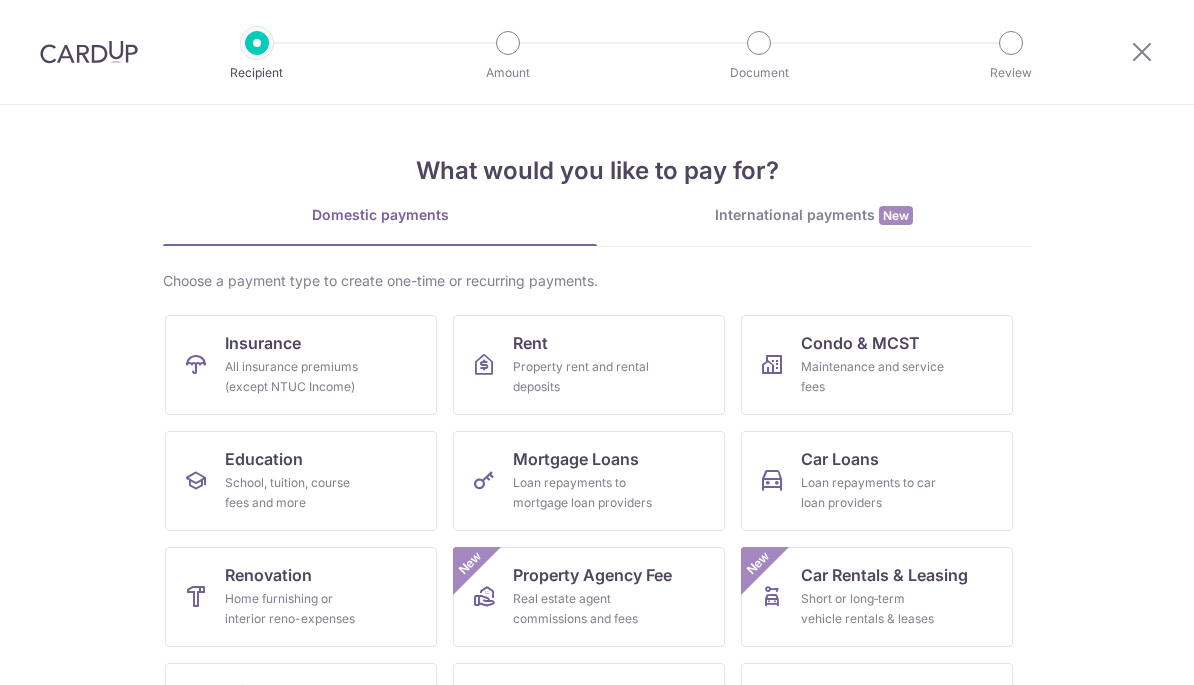 click on "Rent Property rent and rental deposits" at bounding box center (589, 365) 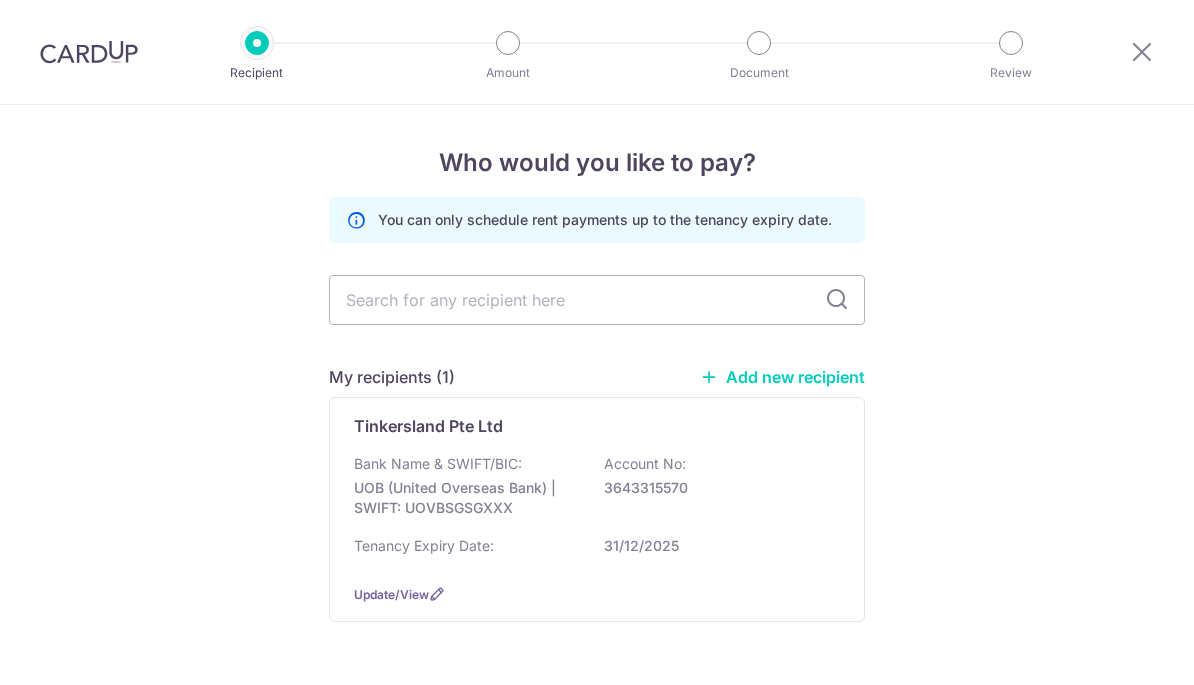 scroll, scrollTop: 0, scrollLeft: 0, axis: both 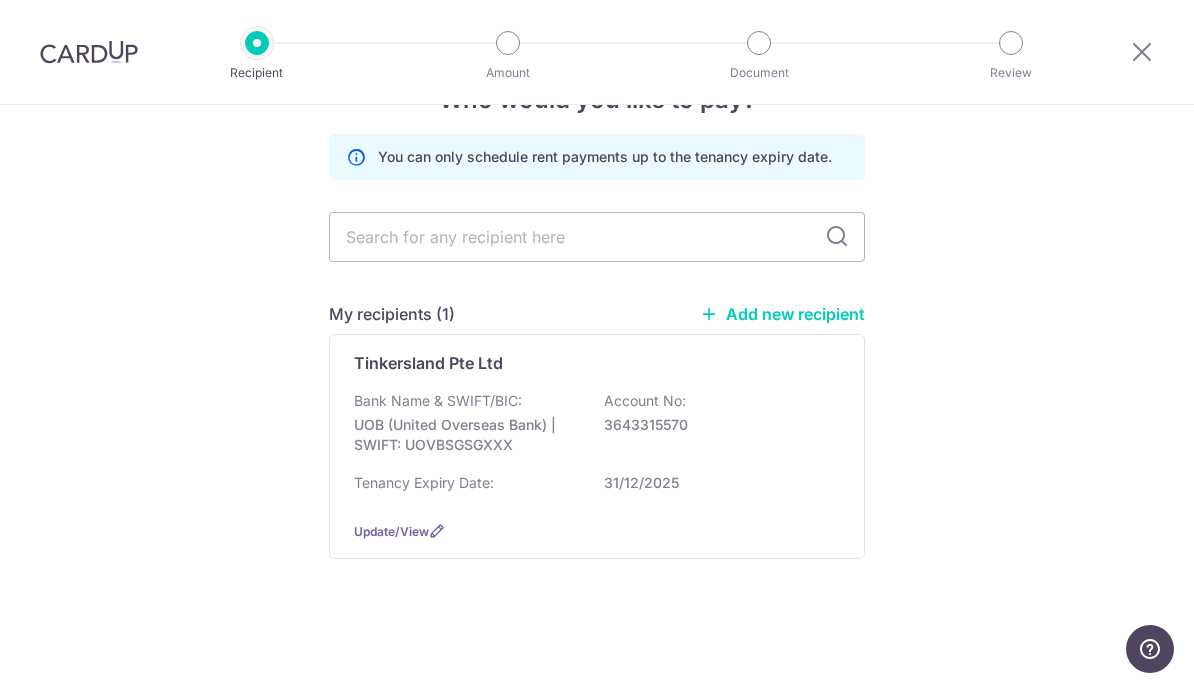 click at bounding box center (437, 531) 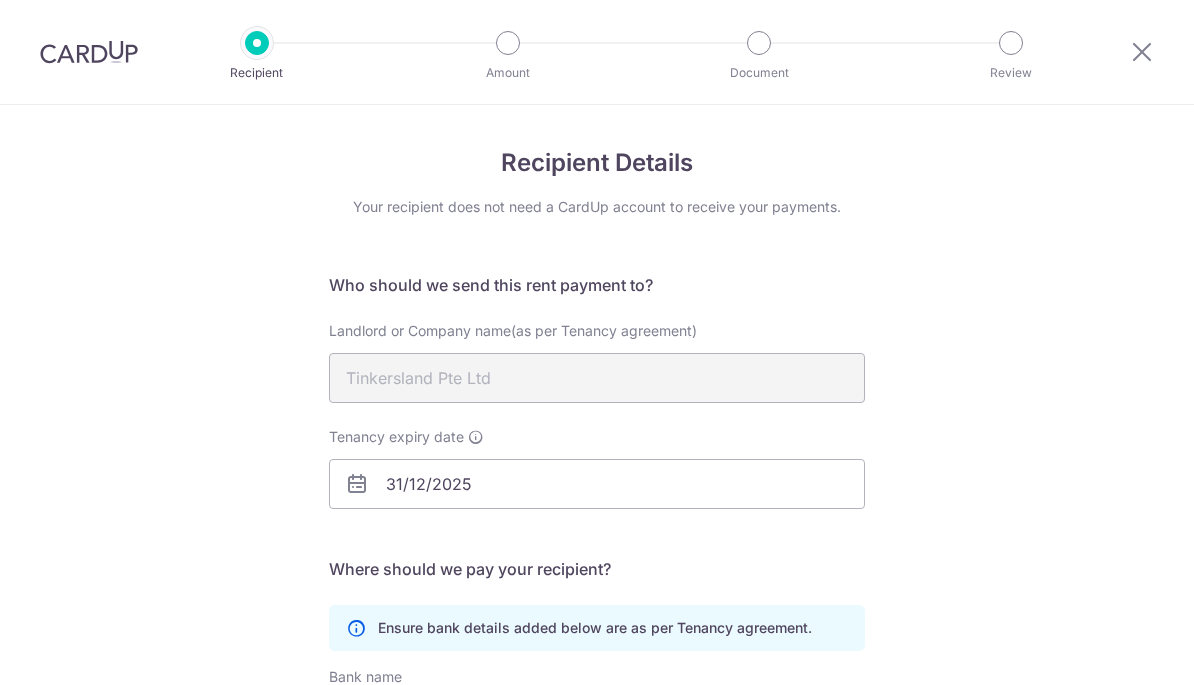 scroll, scrollTop: 0, scrollLeft: 0, axis: both 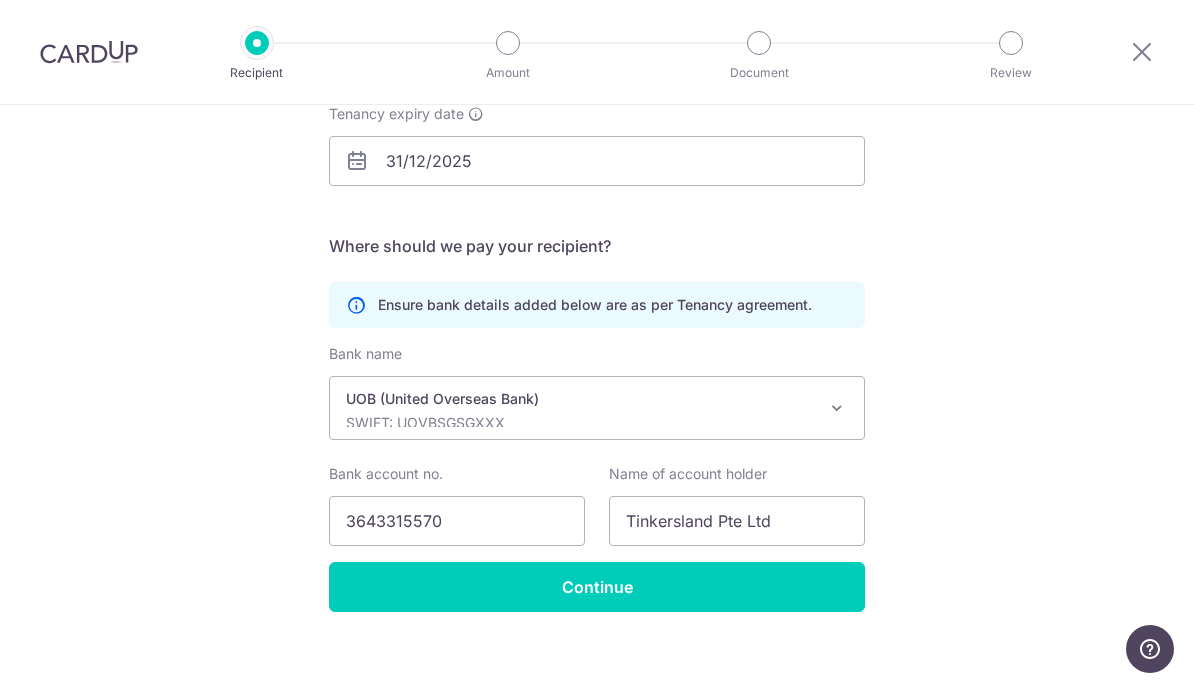 click on "Continue" at bounding box center (597, 587) 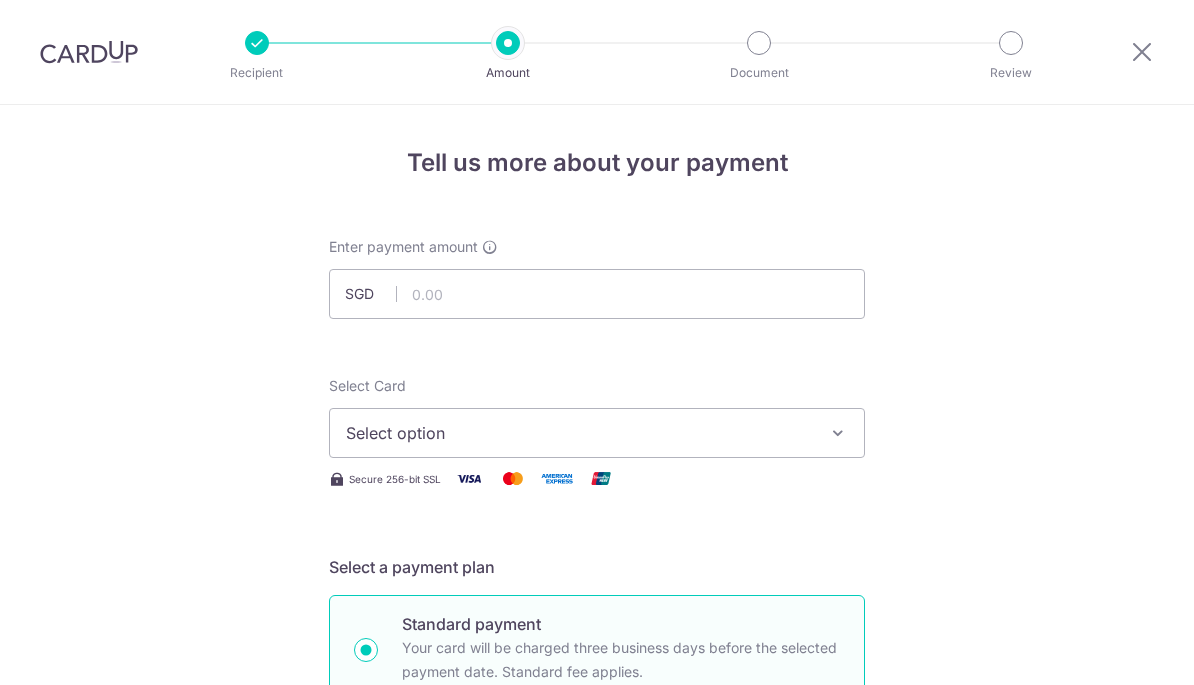 scroll, scrollTop: 0, scrollLeft: 0, axis: both 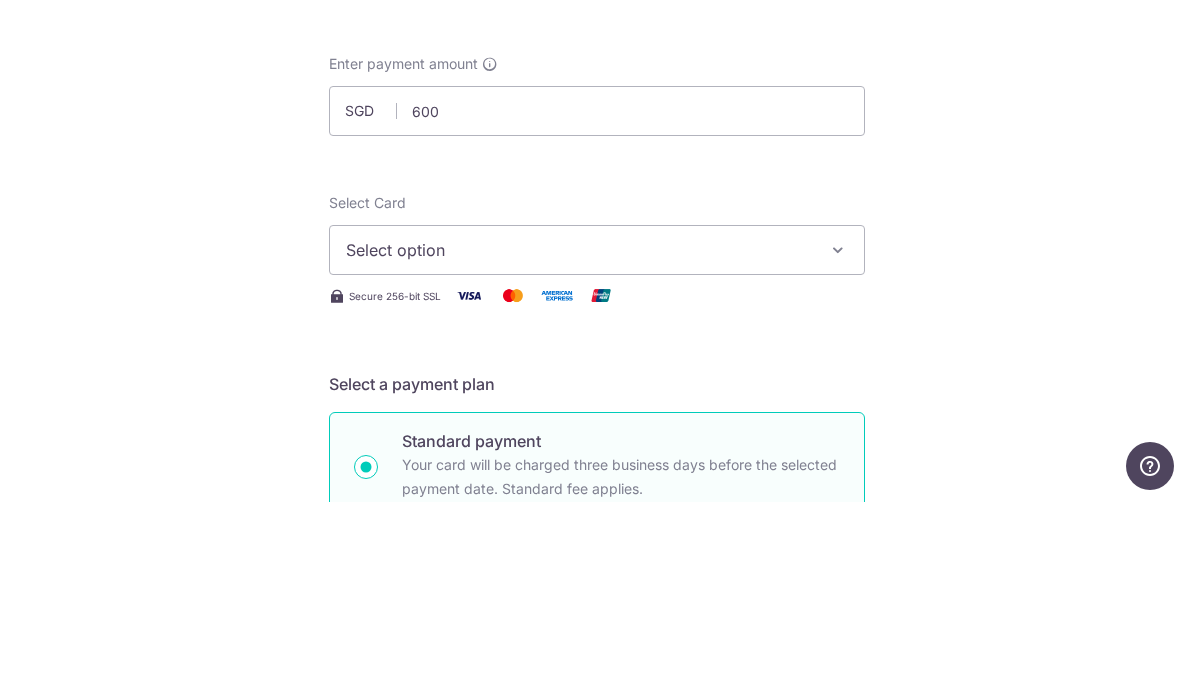 type on "600.00" 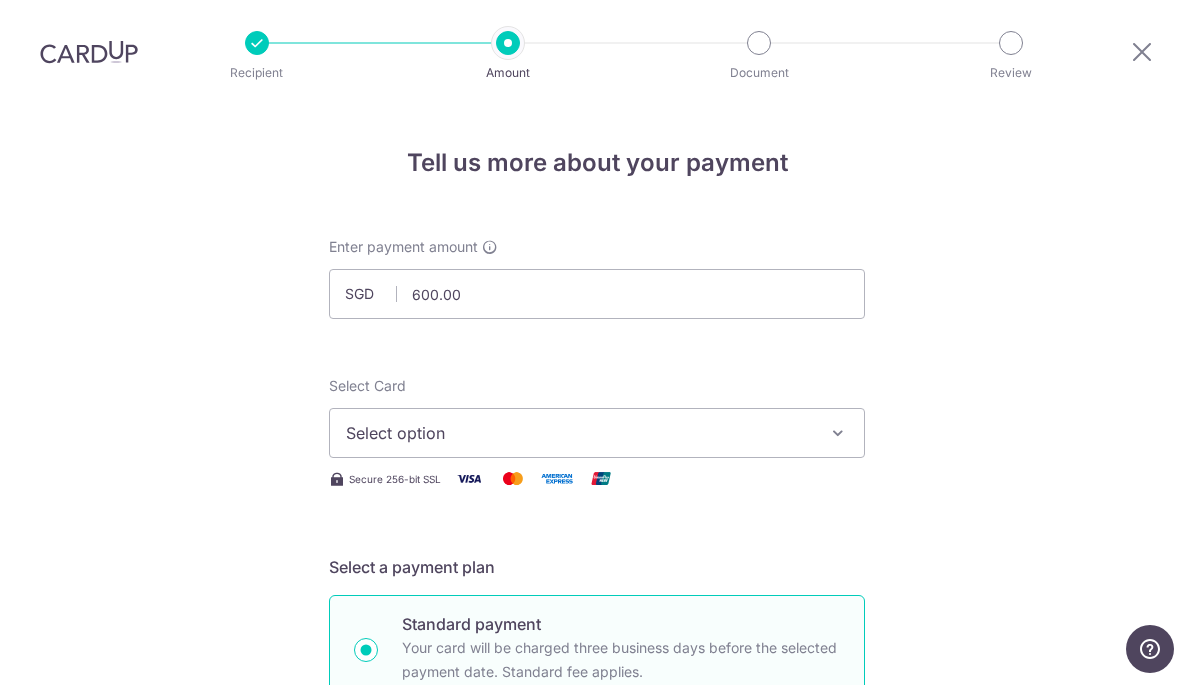click on "Select option" at bounding box center (597, 433) 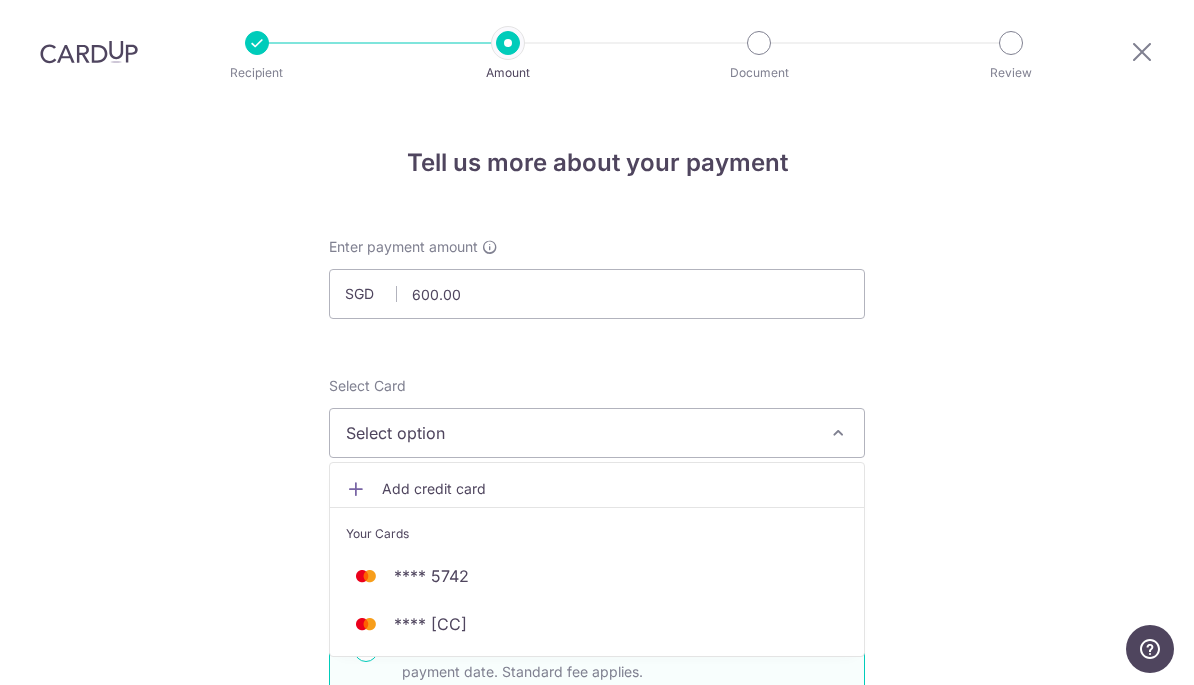 click on "**** 7090" at bounding box center (597, 624) 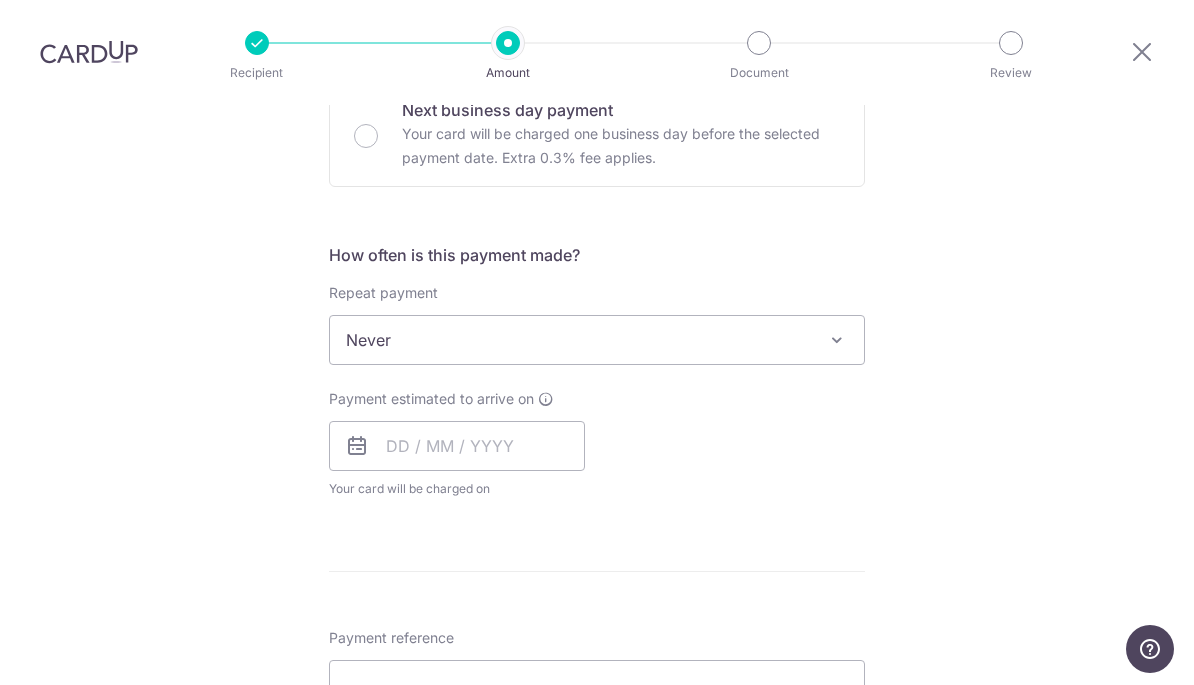 scroll, scrollTop: 657, scrollLeft: 0, axis: vertical 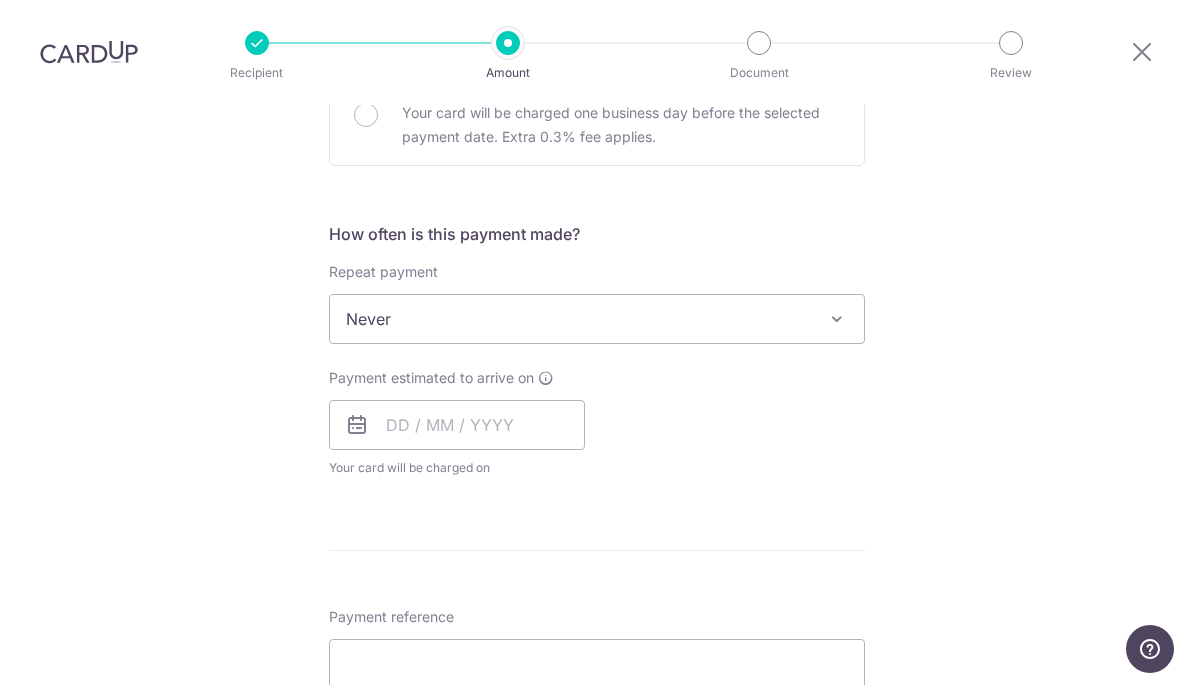click on "Never" at bounding box center (597, 319) 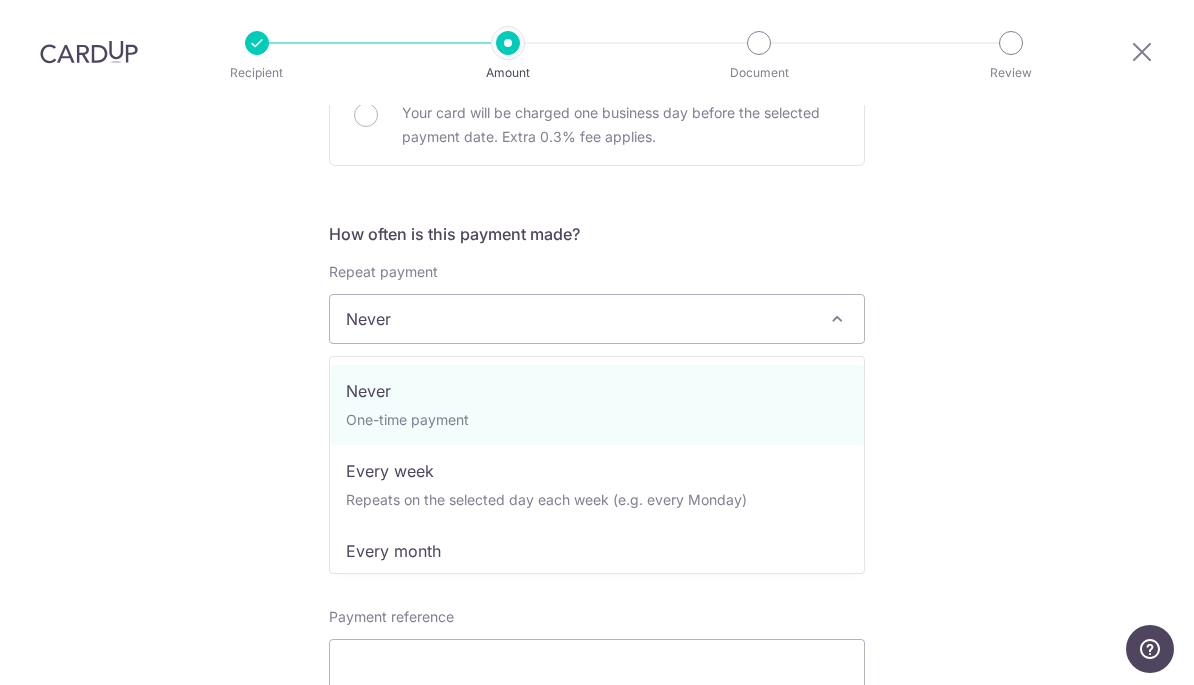 select on "3" 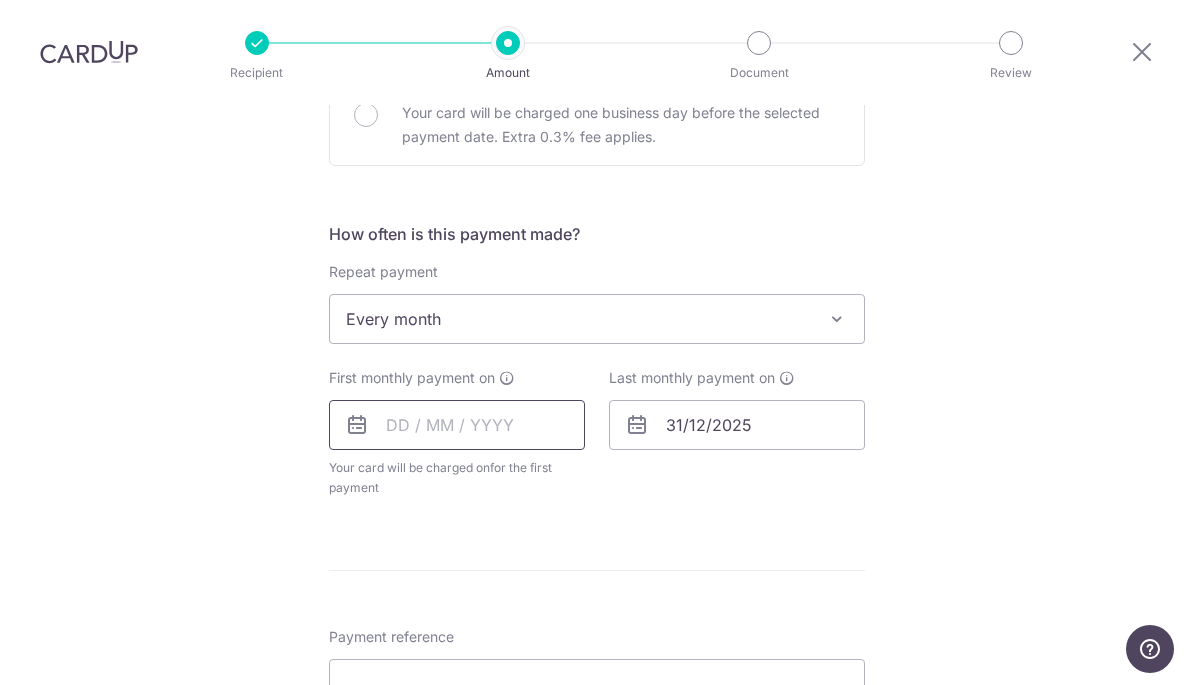 click at bounding box center [457, 425] 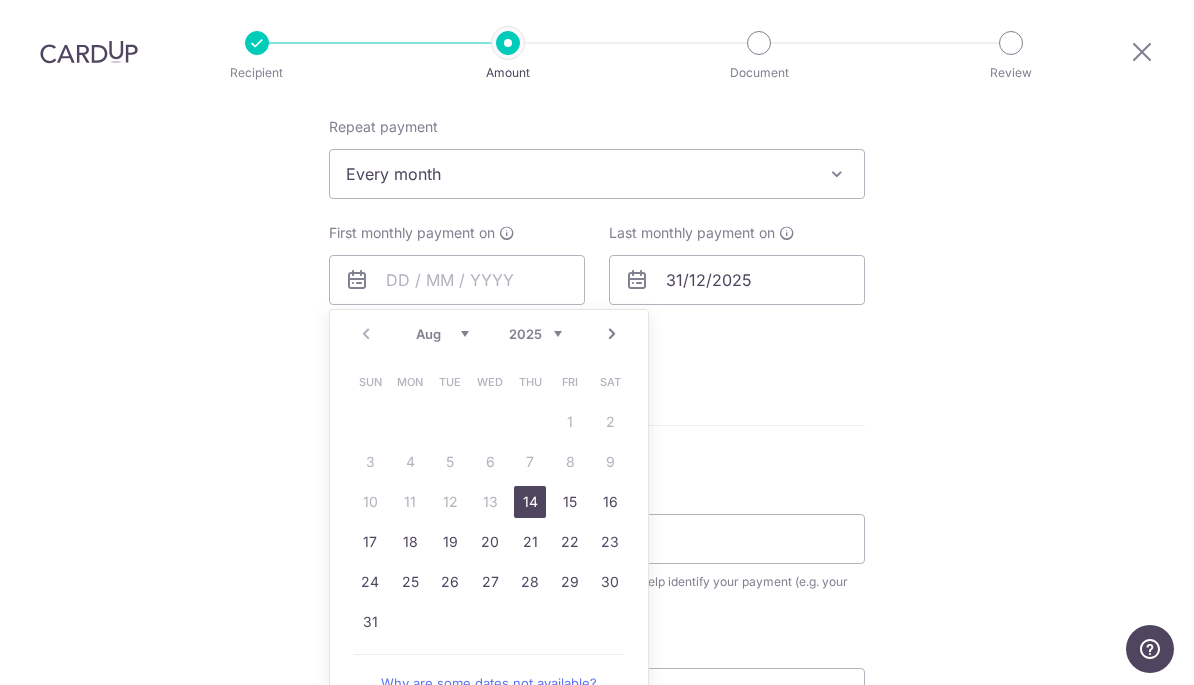 scroll, scrollTop: 824, scrollLeft: 0, axis: vertical 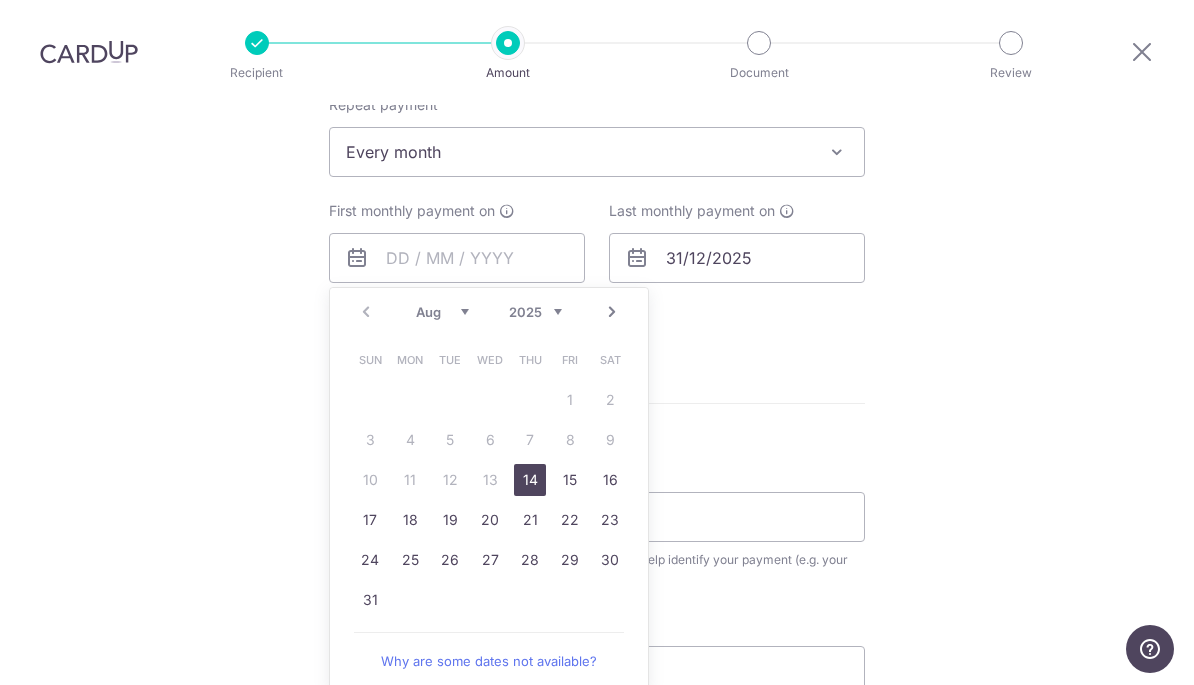 click on "31" at bounding box center (370, 600) 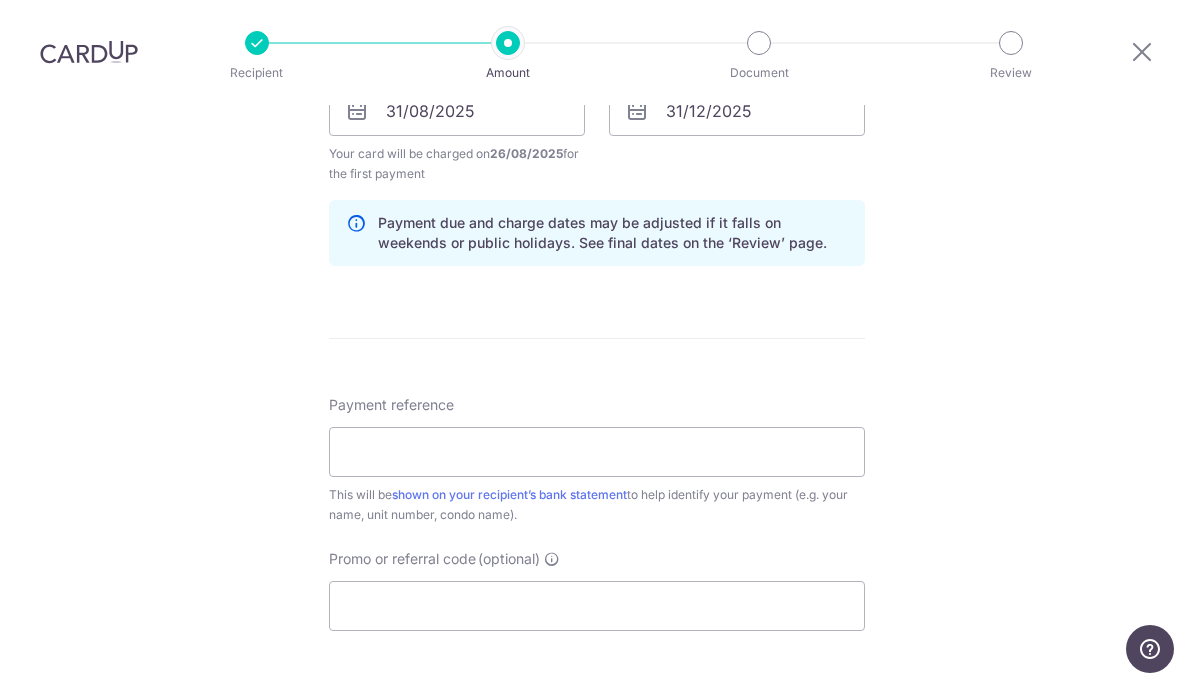 scroll, scrollTop: 981, scrollLeft: 0, axis: vertical 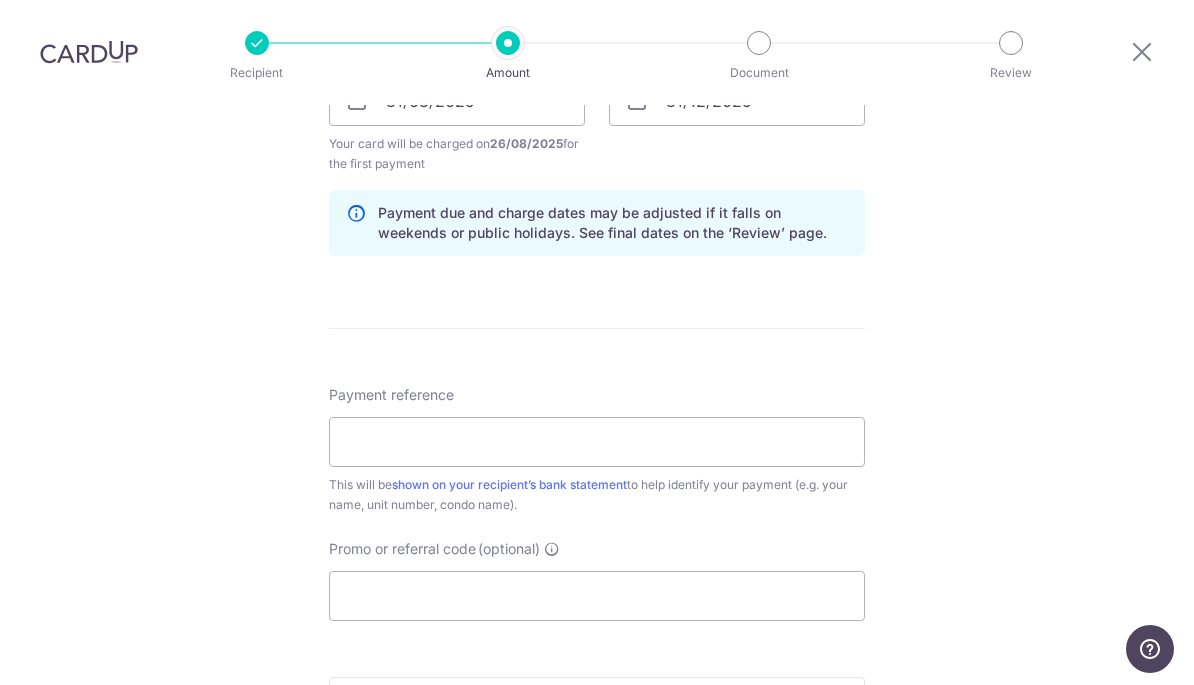 click on "Payment reference" at bounding box center (597, 442) 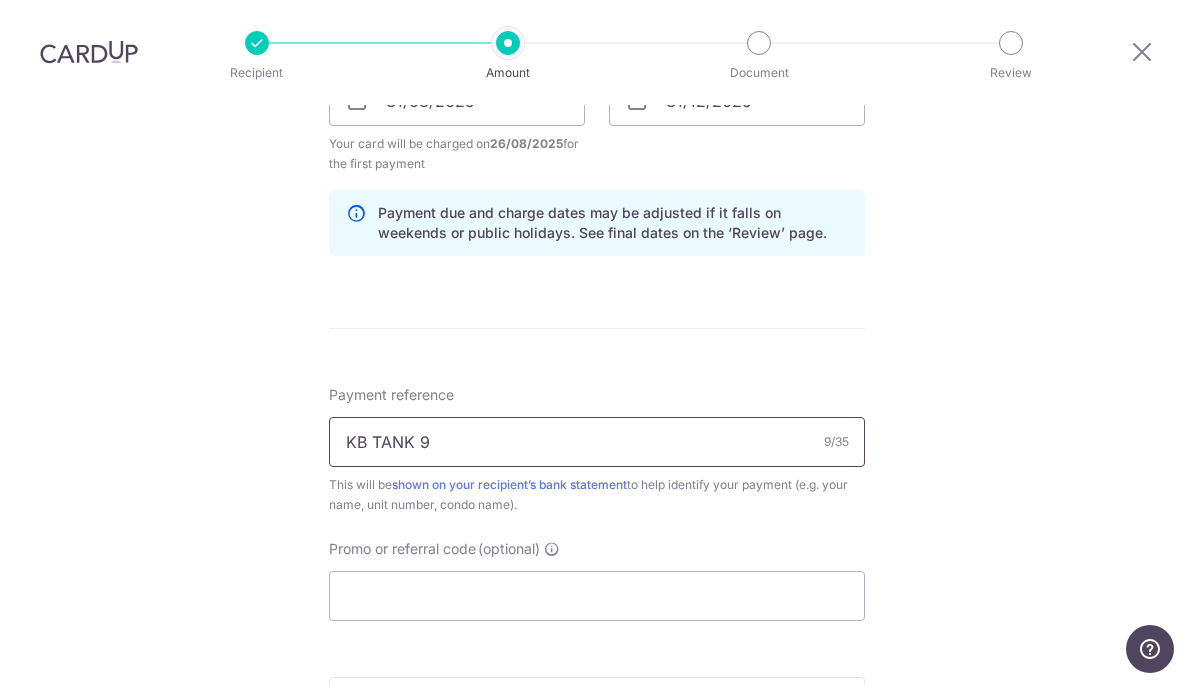 type on "KB TANK 9" 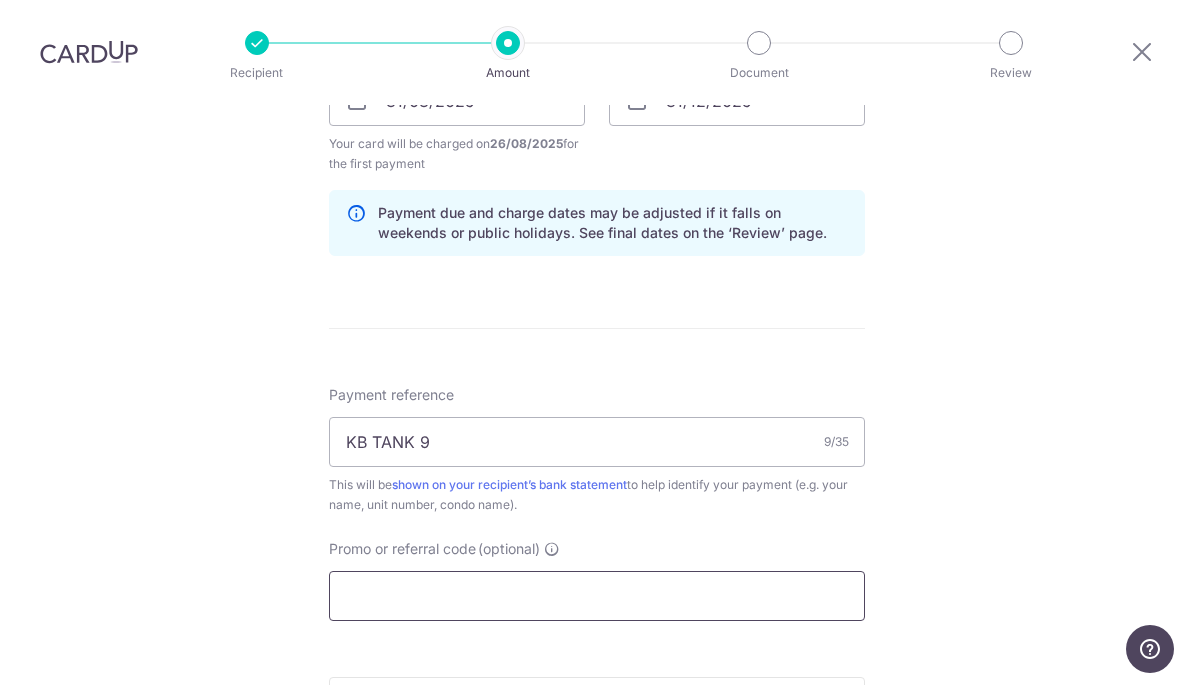 click on "Promo or referral code
(optional)" at bounding box center (597, 596) 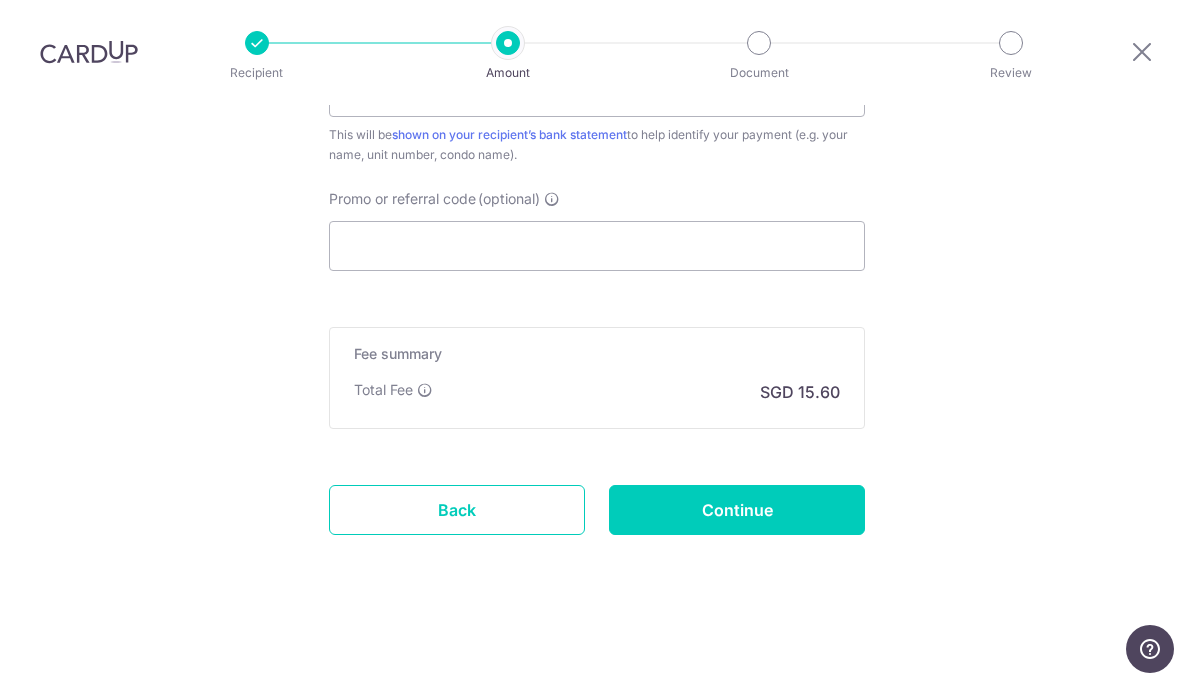 scroll, scrollTop: 1339, scrollLeft: 0, axis: vertical 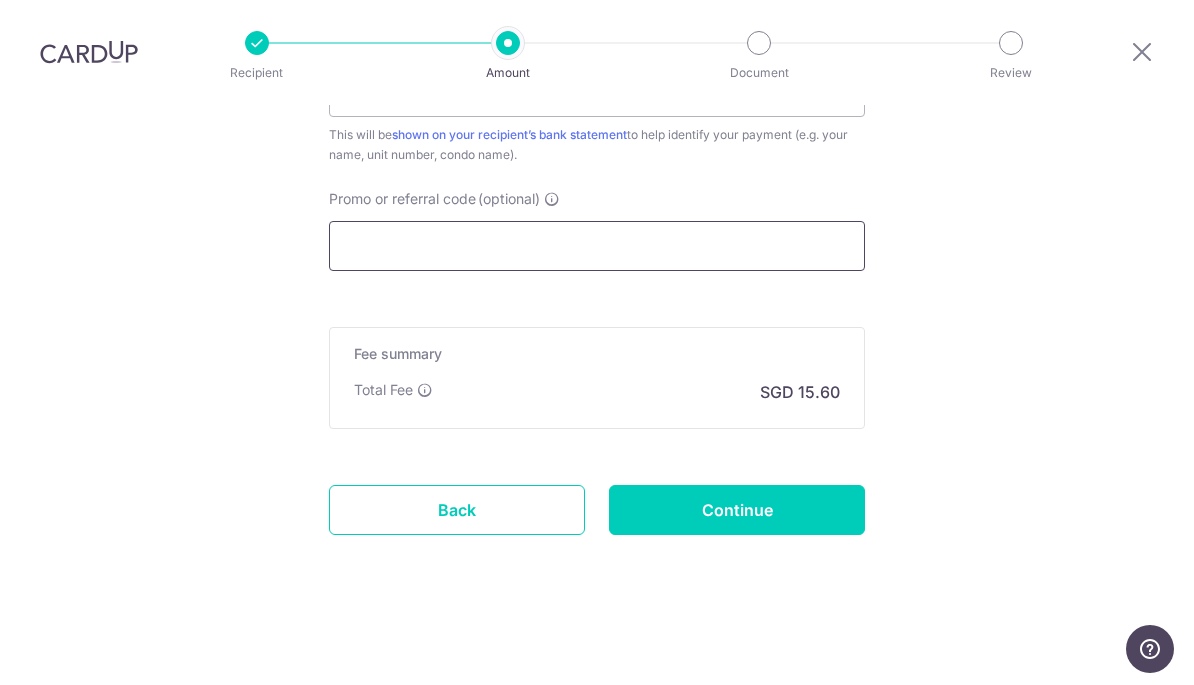 click on "Continue" at bounding box center [737, 510] 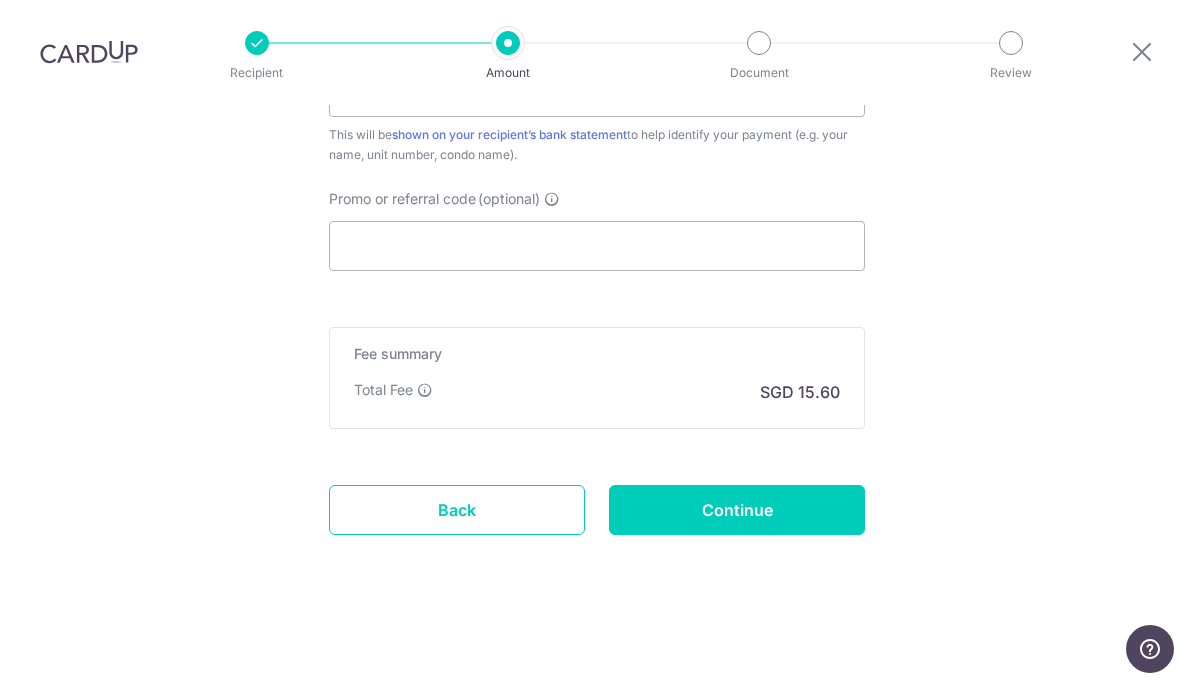 type on "Create Schedule" 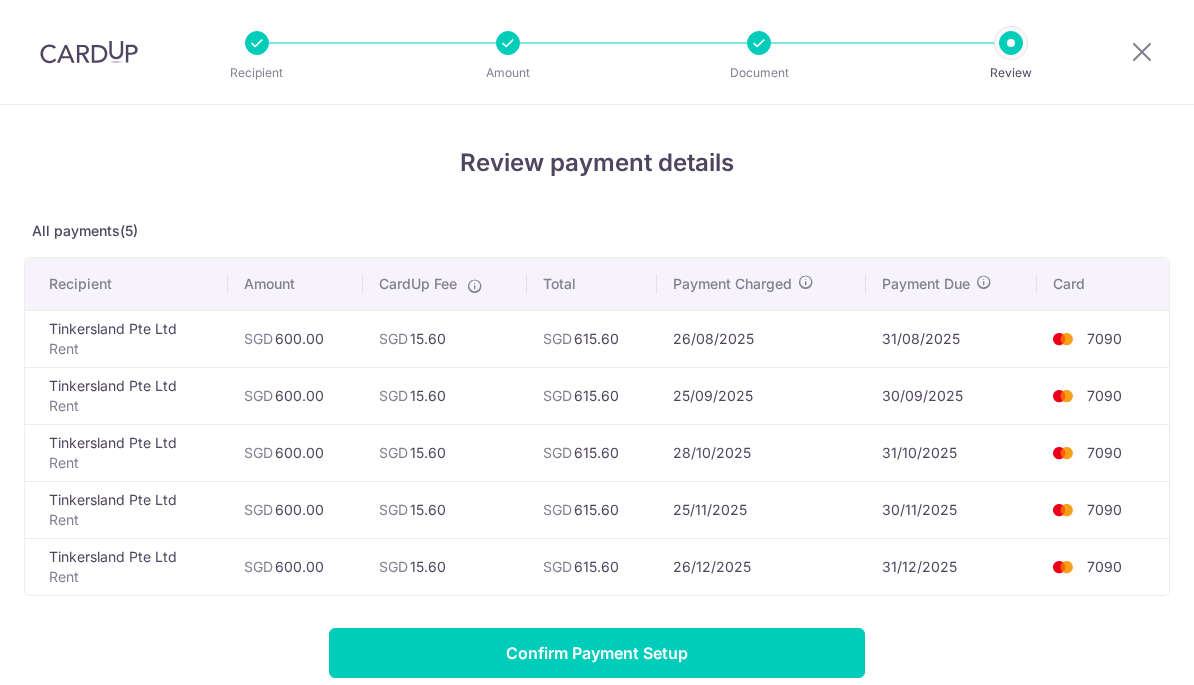 scroll, scrollTop: 0, scrollLeft: 0, axis: both 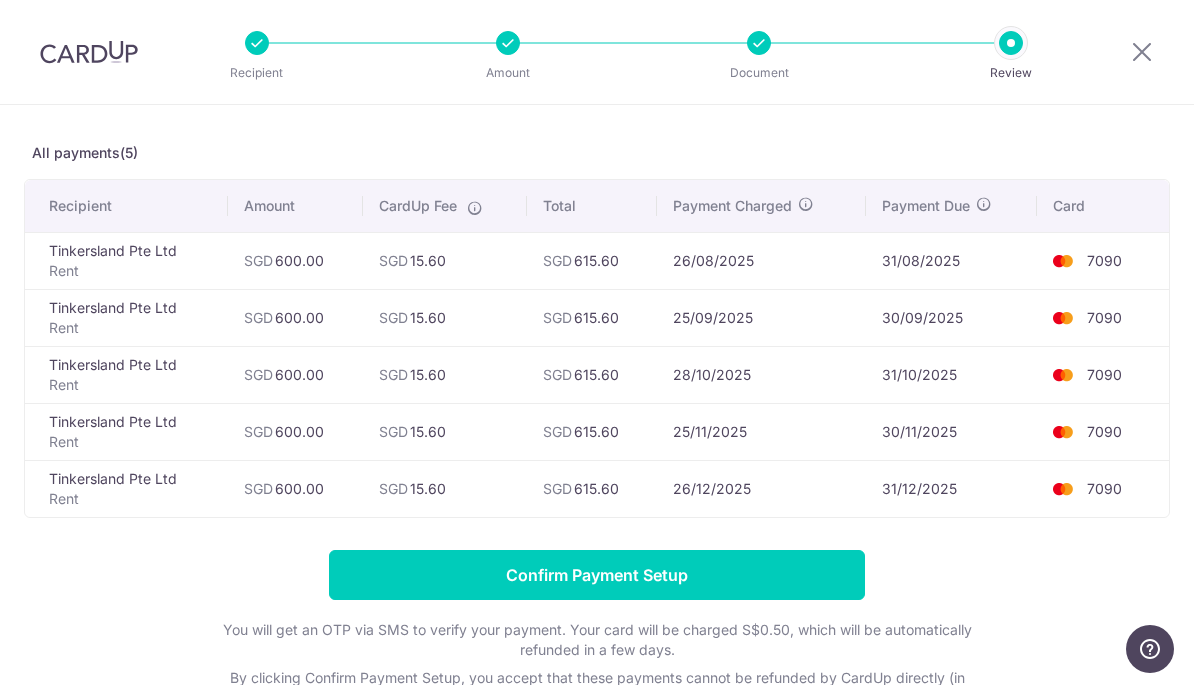 click on "Confirm Payment Setup" at bounding box center (597, 575) 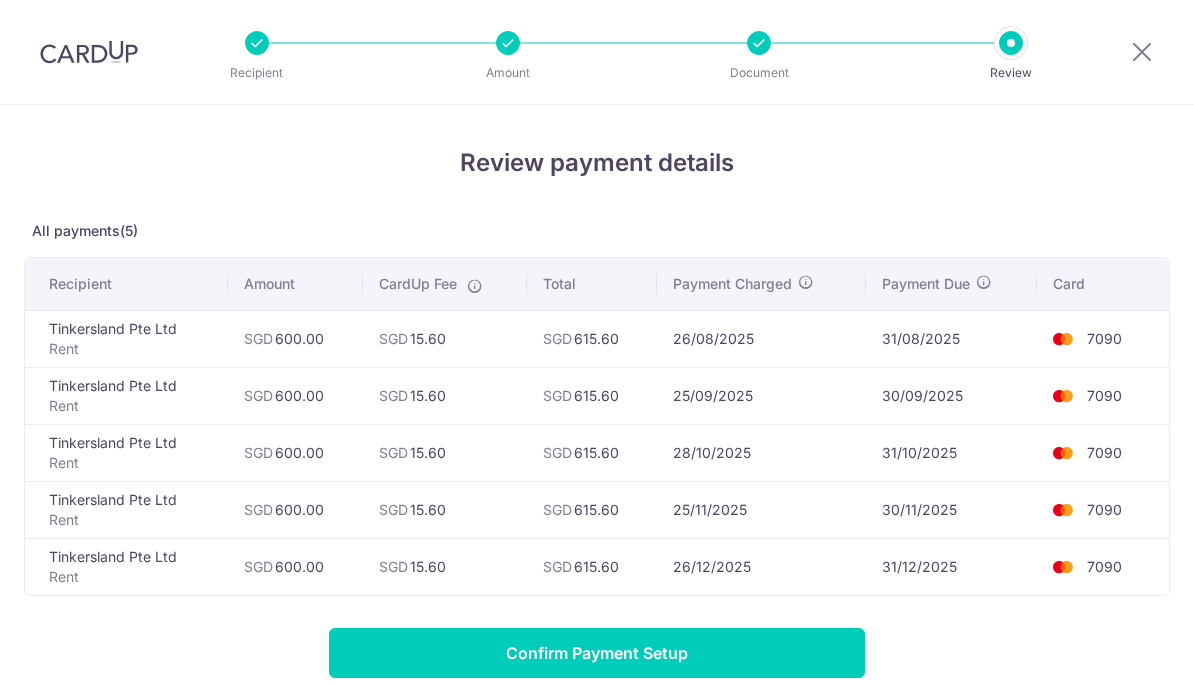 scroll, scrollTop: 0, scrollLeft: 0, axis: both 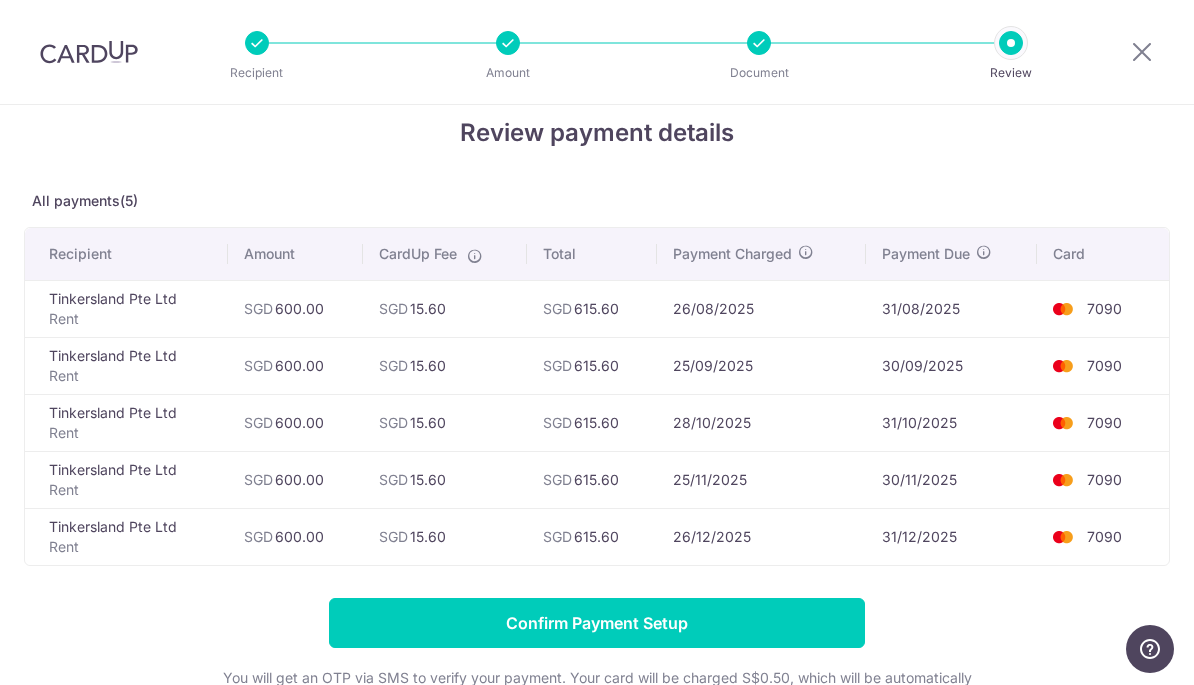 click on "Confirm Payment Setup" at bounding box center [597, 623] 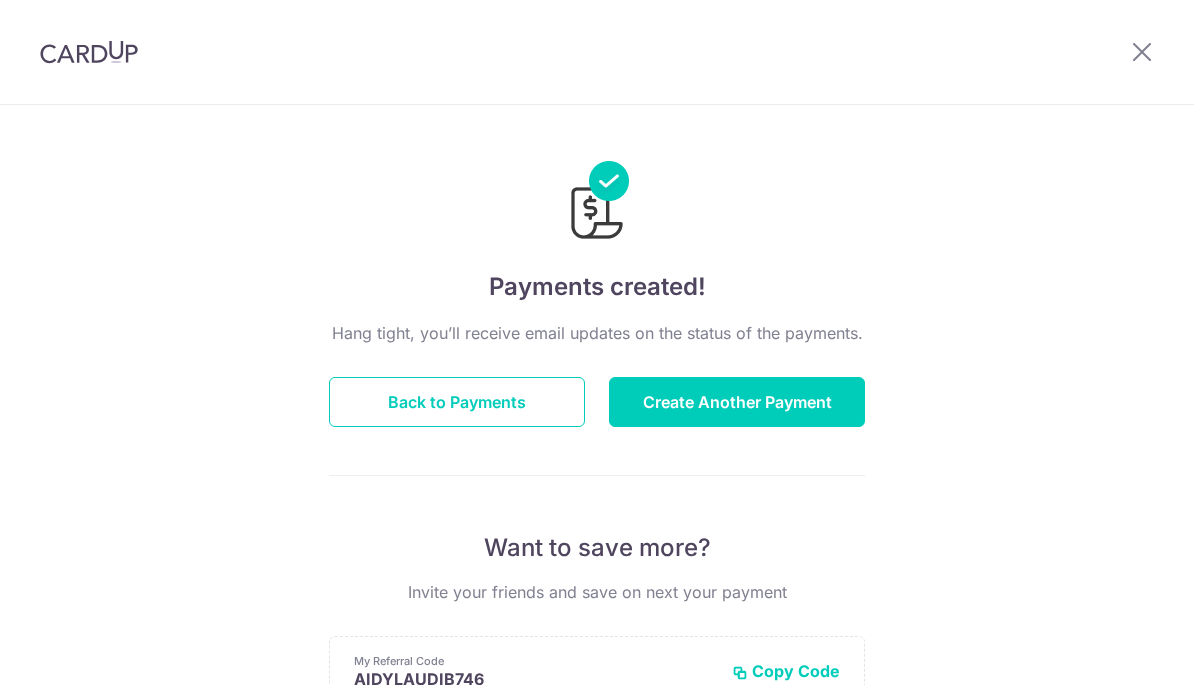scroll, scrollTop: 0, scrollLeft: 0, axis: both 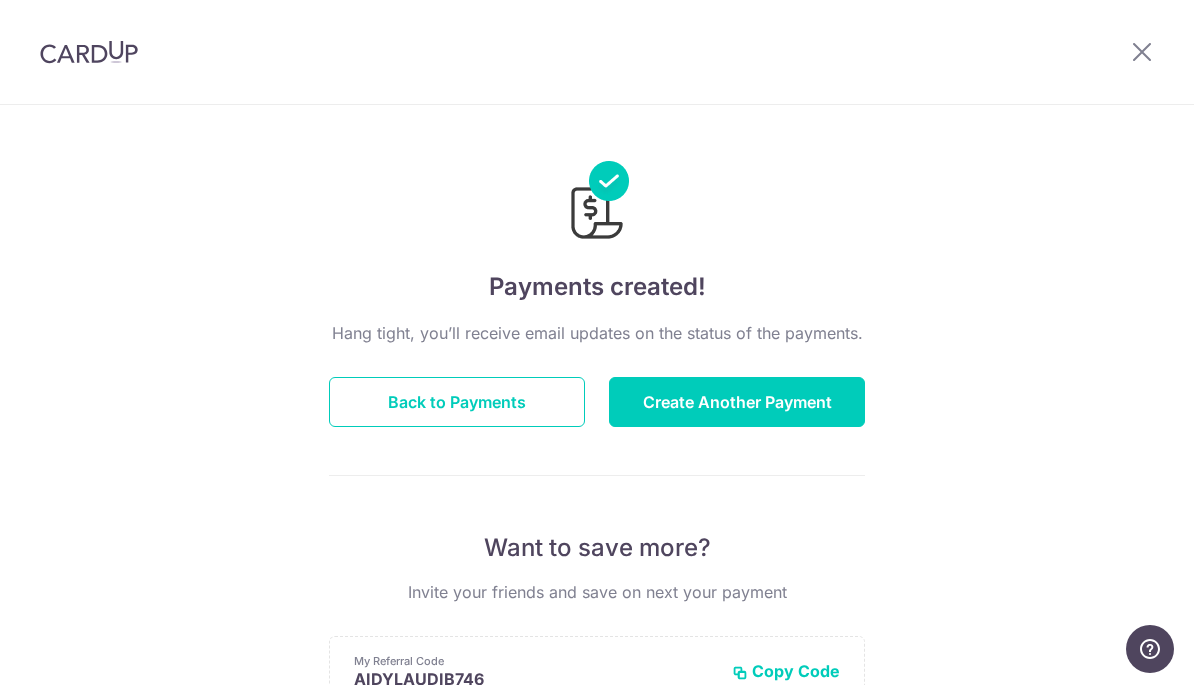 click on "Back to Payments" at bounding box center (457, 402) 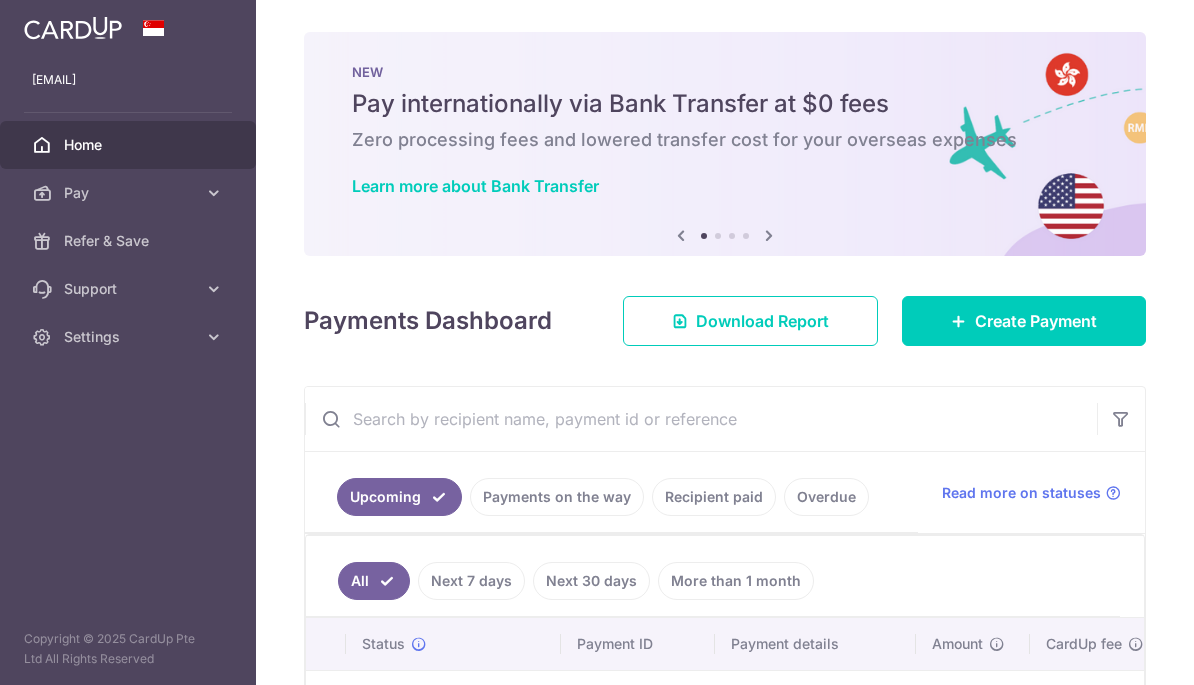 scroll, scrollTop: 0, scrollLeft: 0, axis: both 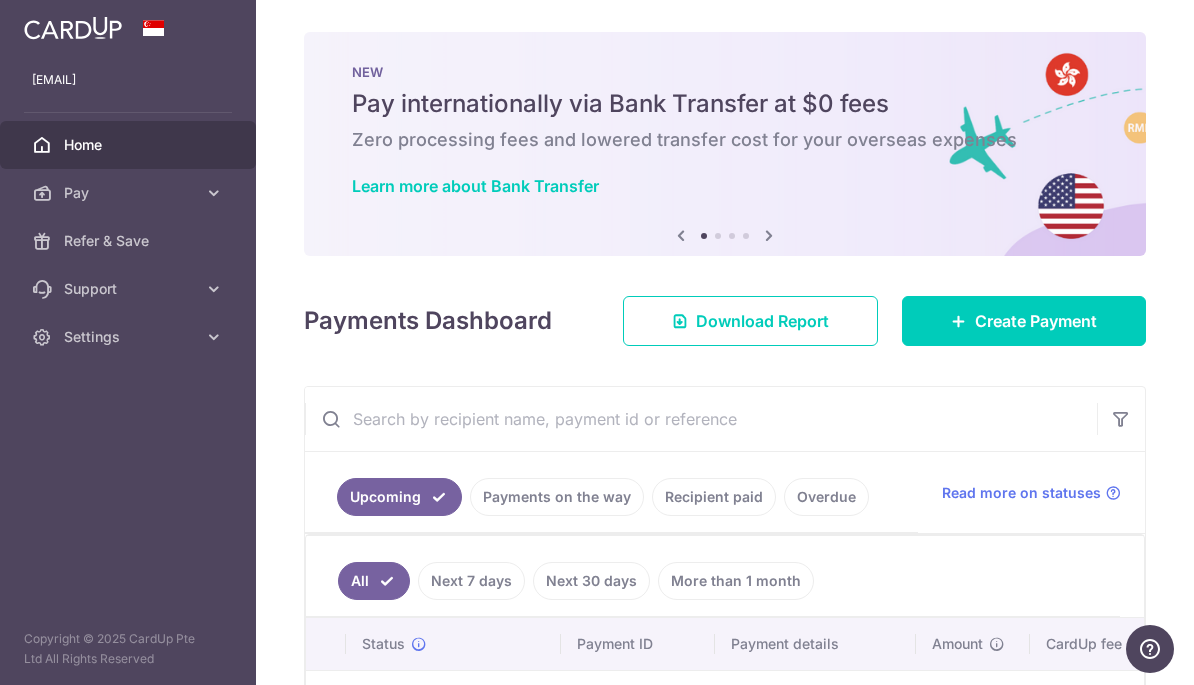 click on "Create Payment" at bounding box center [1036, 321] 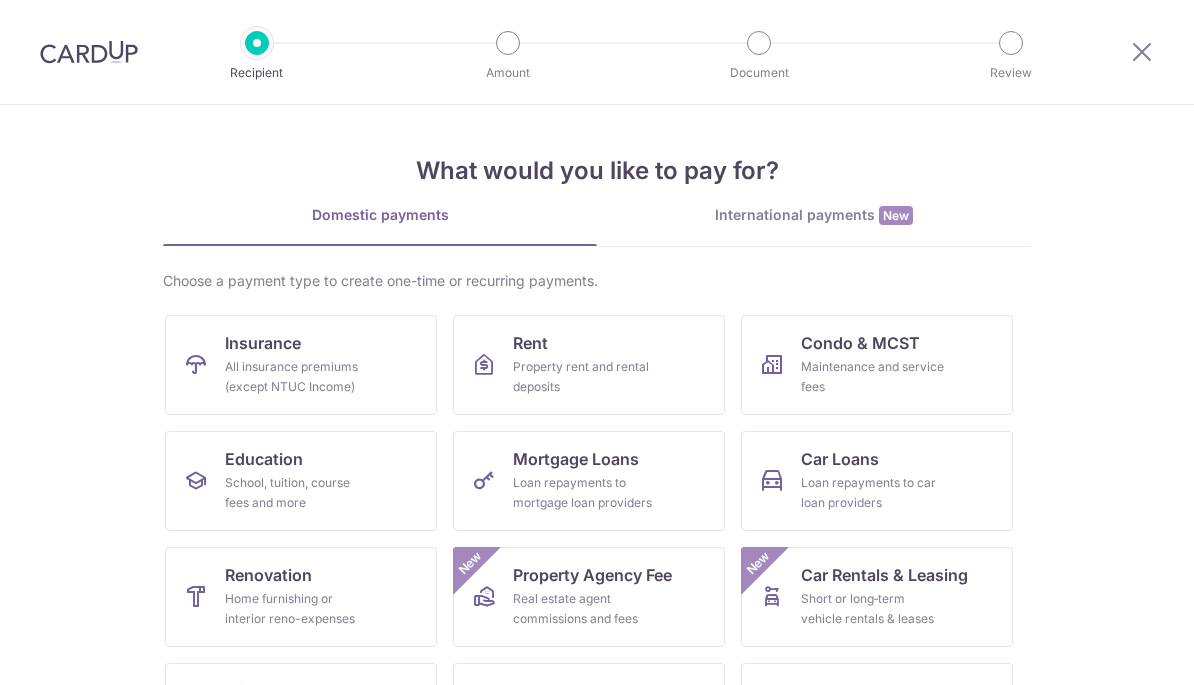 scroll, scrollTop: 0, scrollLeft: 0, axis: both 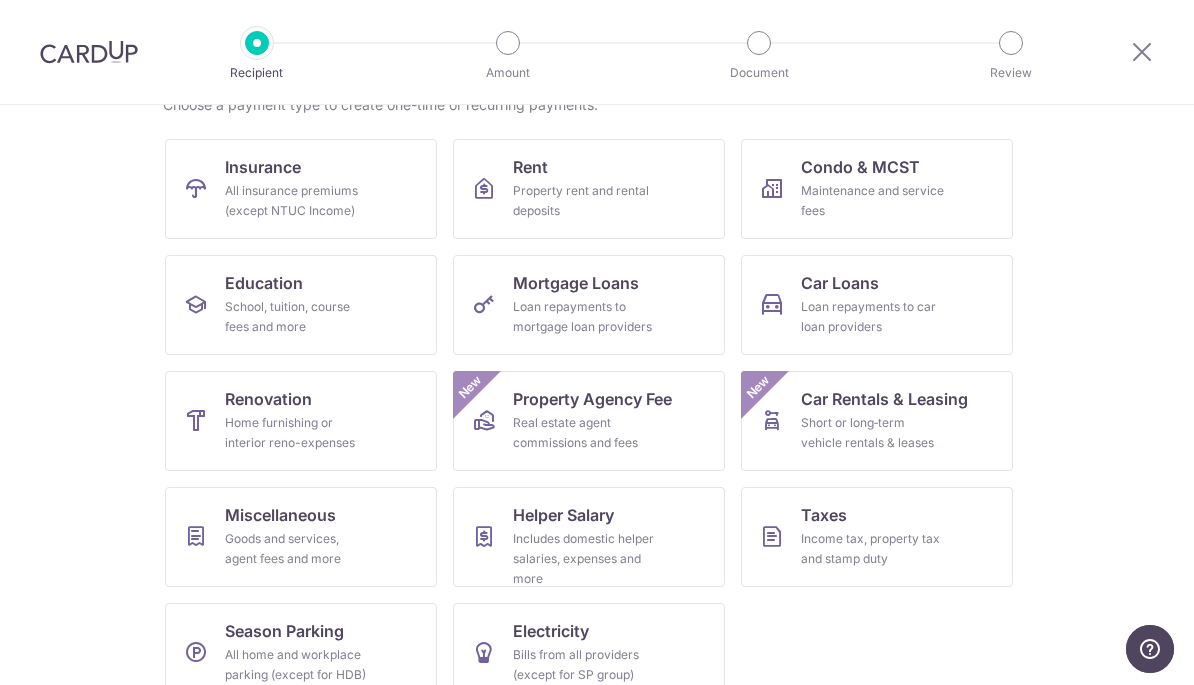click on "Helper Salary Includes domestic helper salaries, expenses and more" at bounding box center [589, 537] 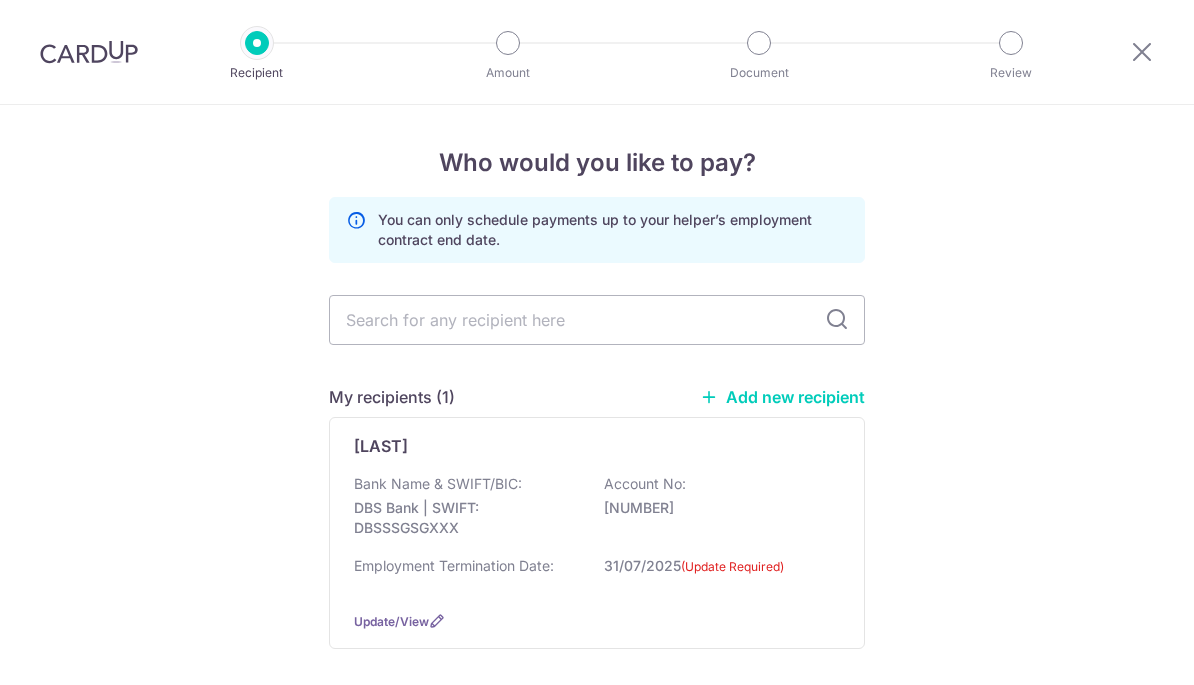scroll, scrollTop: 0, scrollLeft: 0, axis: both 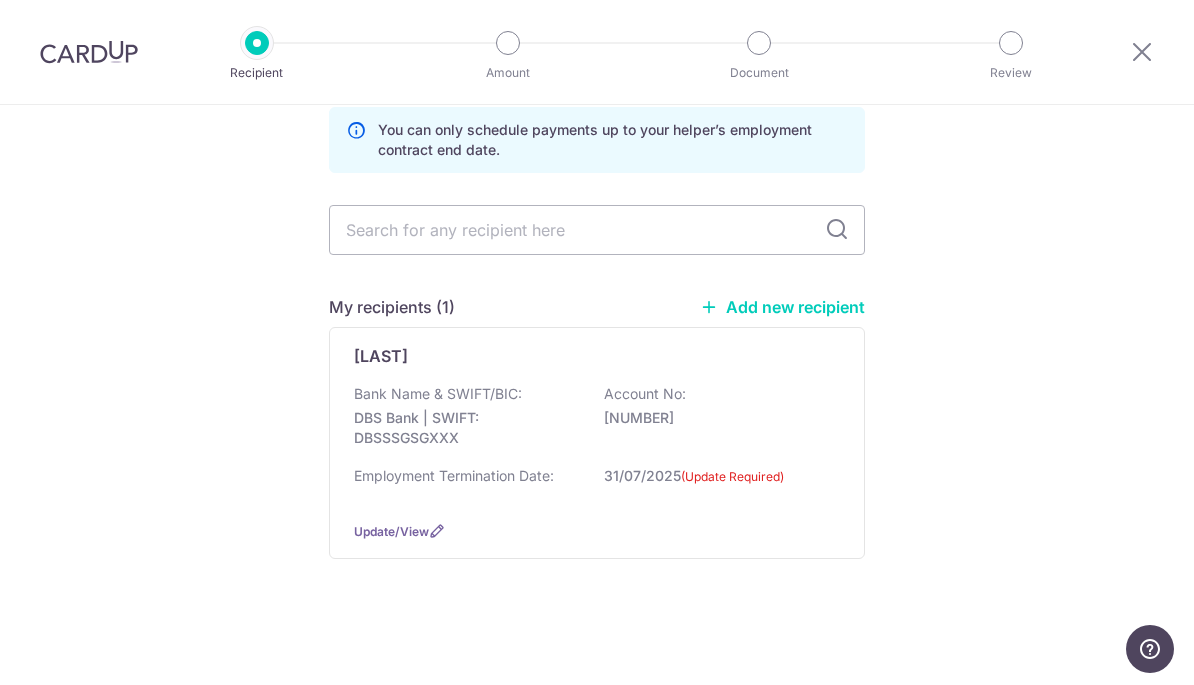 click on "Employment Termination Date:
[DATE]
(Update Required)" at bounding box center (597, 485) 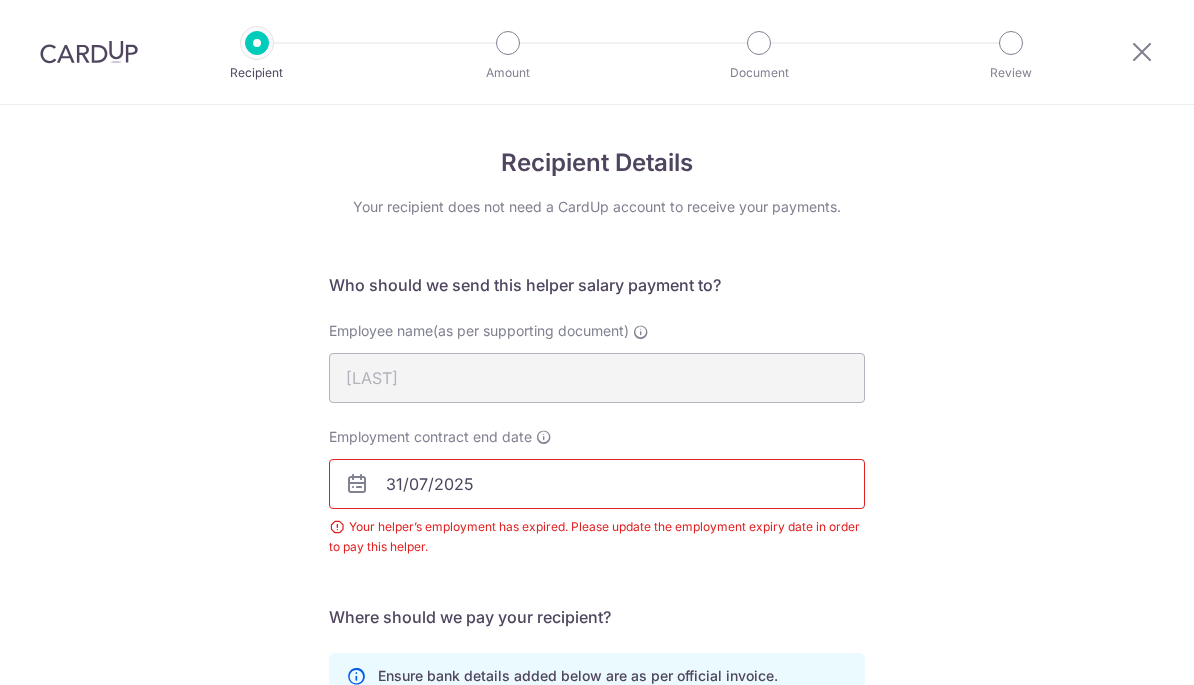 scroll, scrollTop: 0, scrollLeft: 0, axis: both 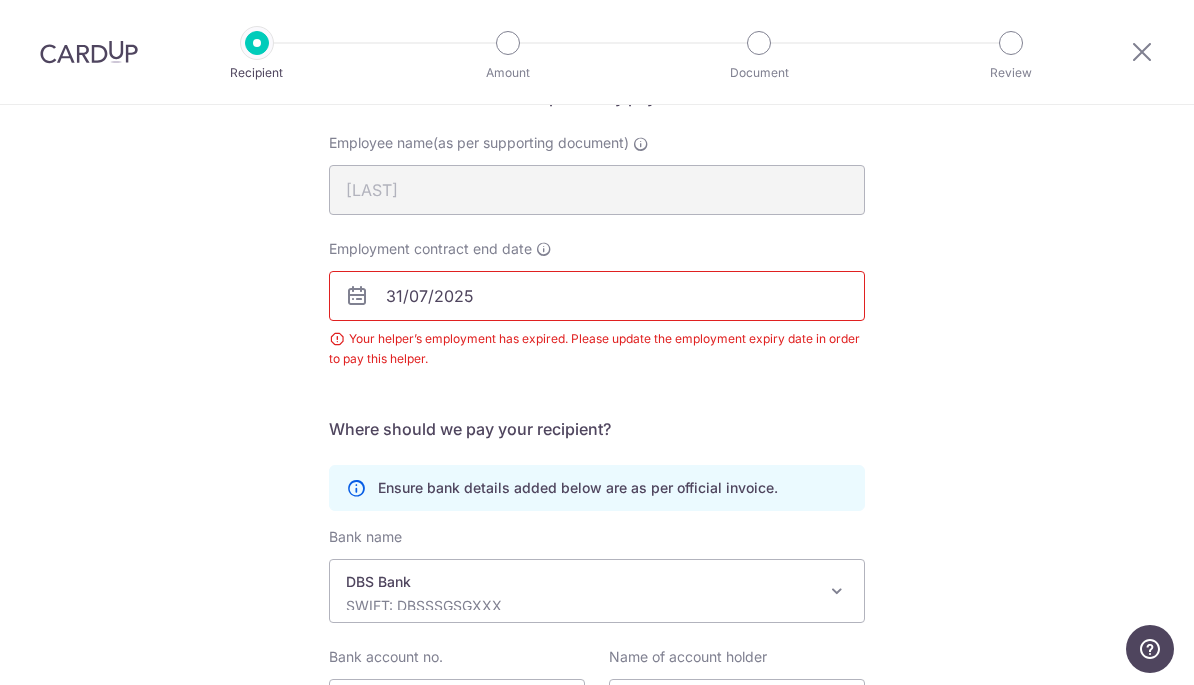 click on "31/07/2025" at bounding box center [597, 296] 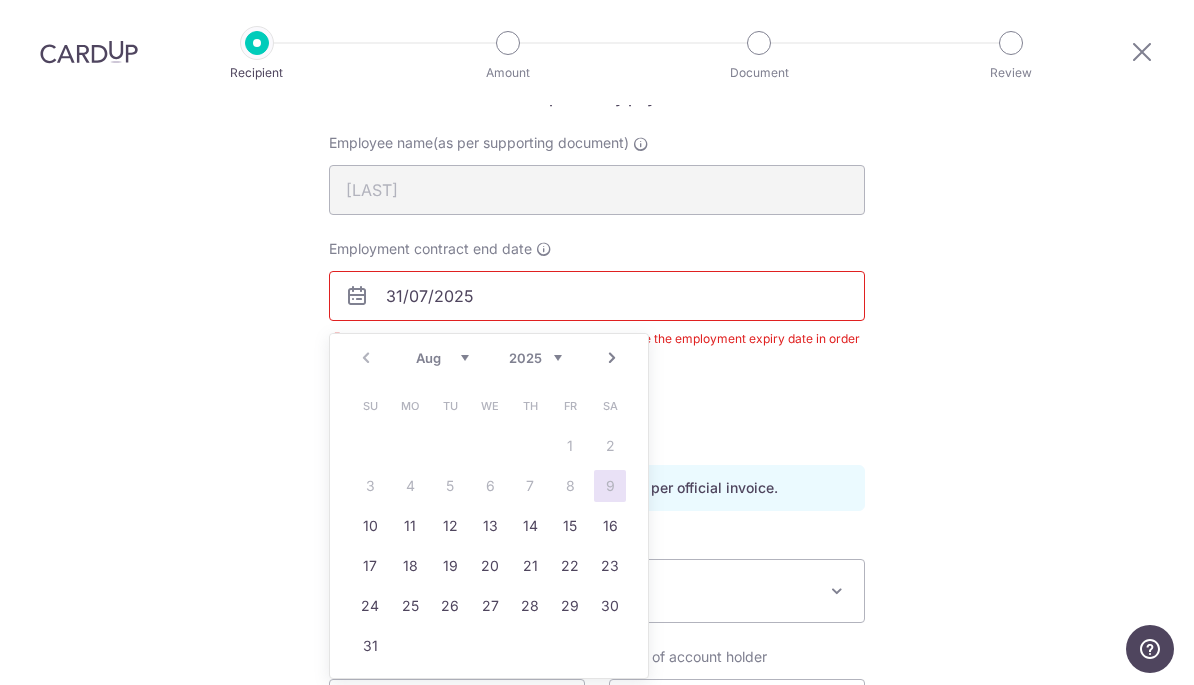 click on "2025 2026 2027 2028 2029 2030 2031 2032 2033 2034 2035" at bounding box center (535, 358) 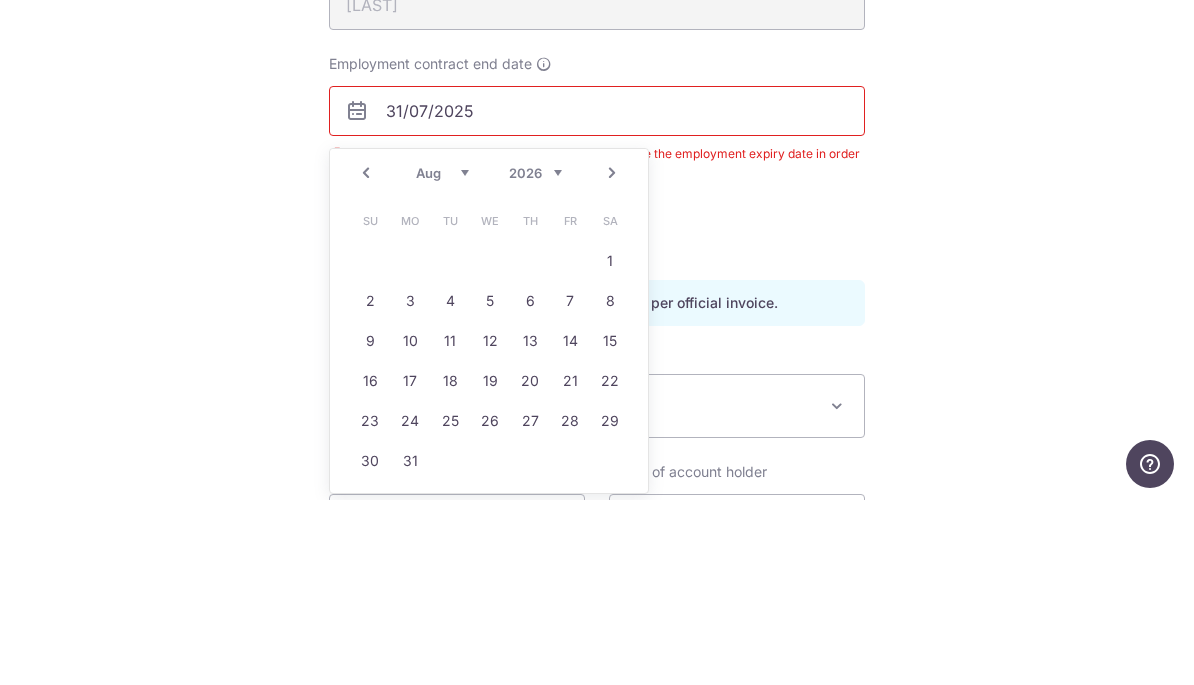 click on "Jan Feb Mar Apr May Jun Jul Aug Sep Oct Nov Dec" at bounding box center (442, 358) 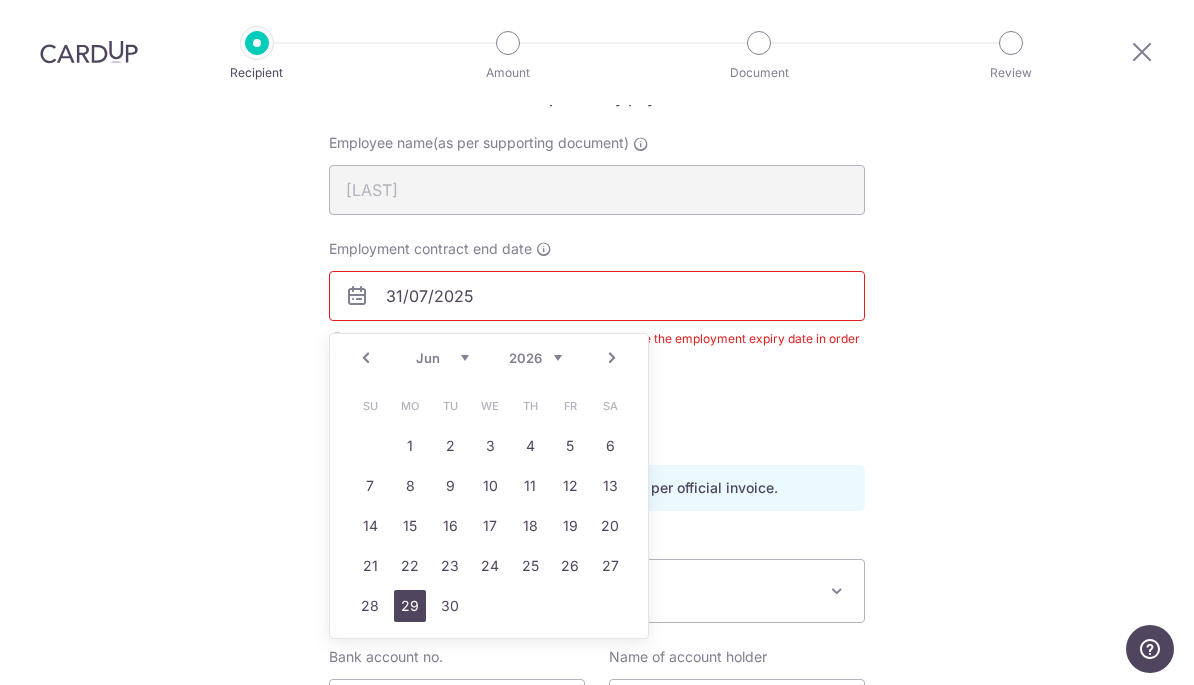 click on "29" at bounding box center [410, 606] 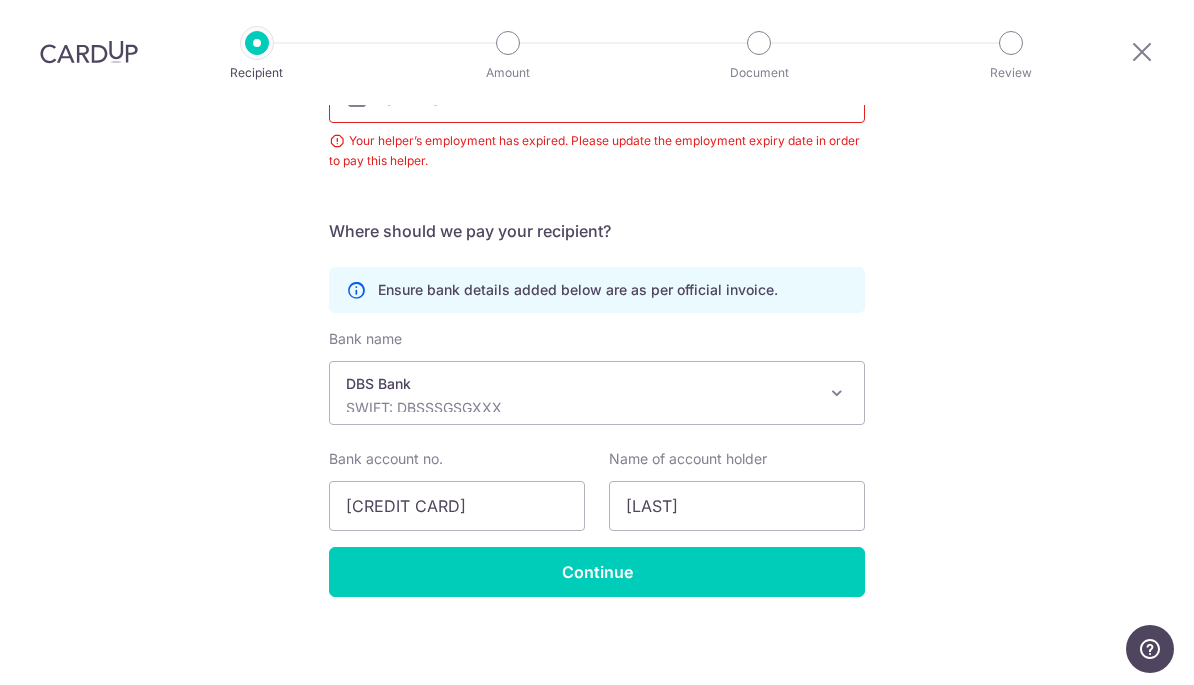 scroll, scrollTop: 391, scrollLeft: 0, axis: vertical 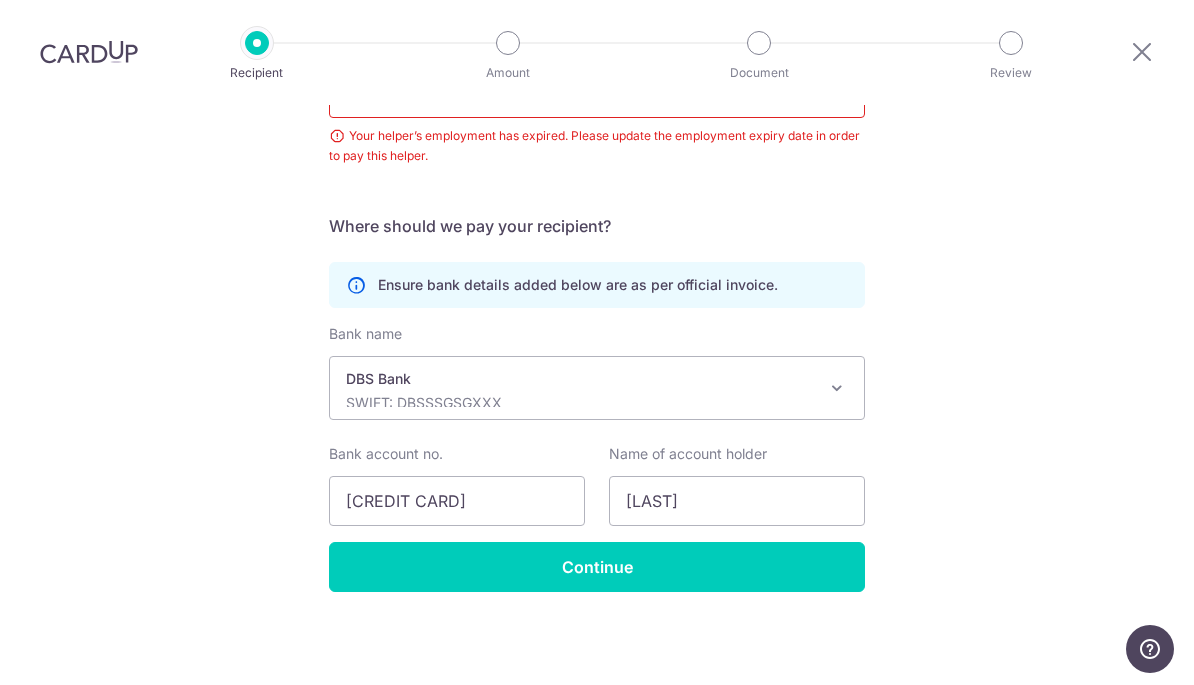 click on "Continue" at bounding box center (597, 567) 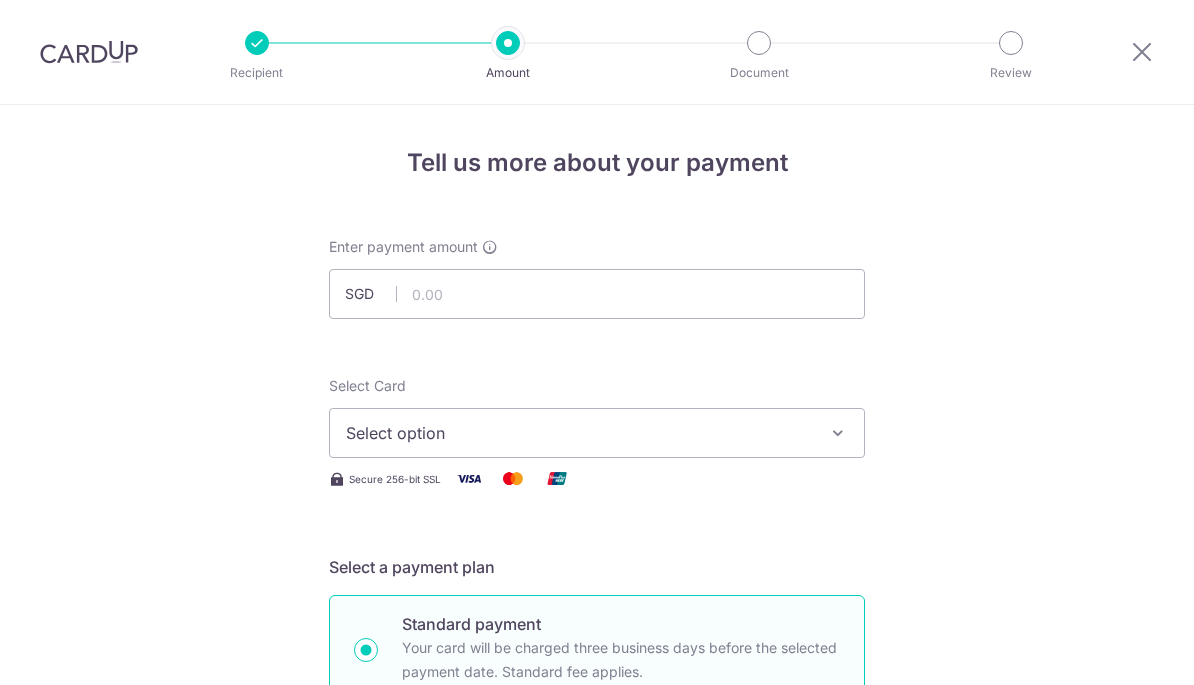 scroll, scrollTop: 0, scrollLeft: 0, axis: both 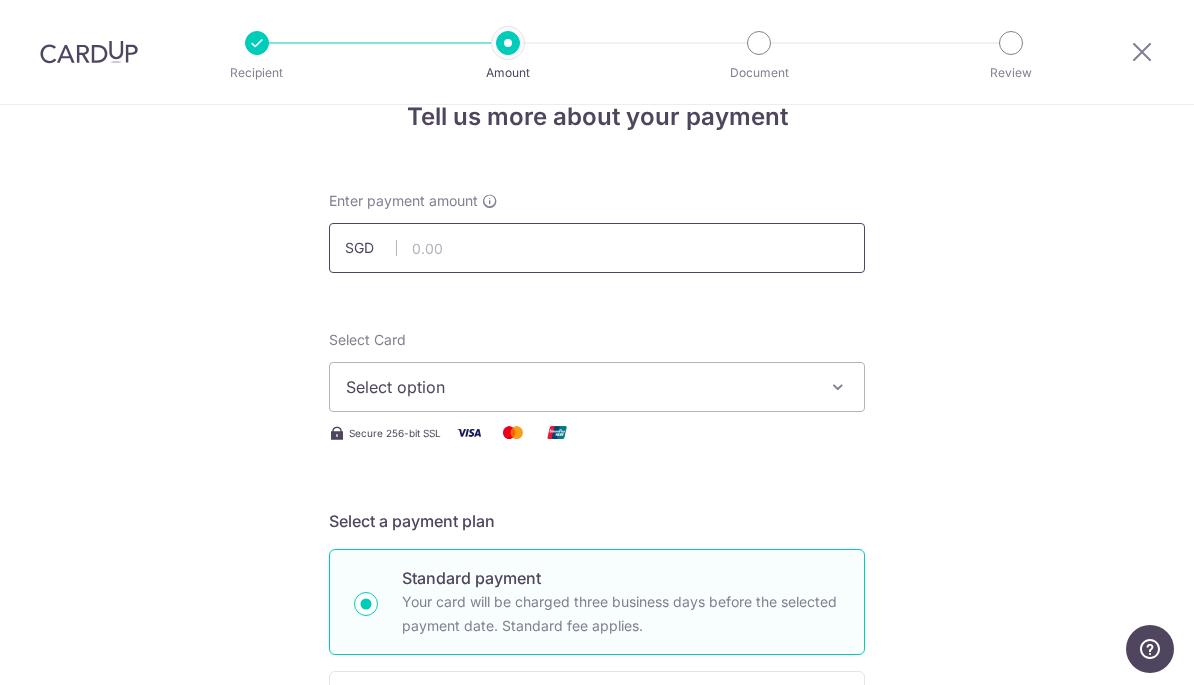 click at bounding box center [597, 248] 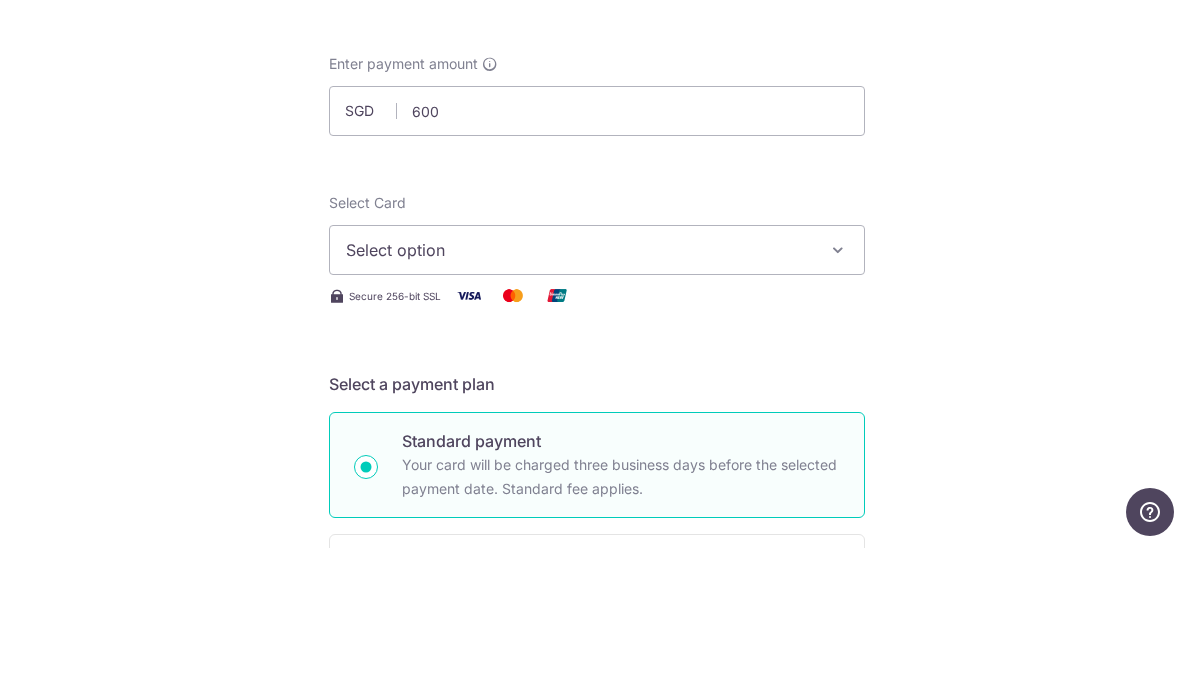type on "600.00" 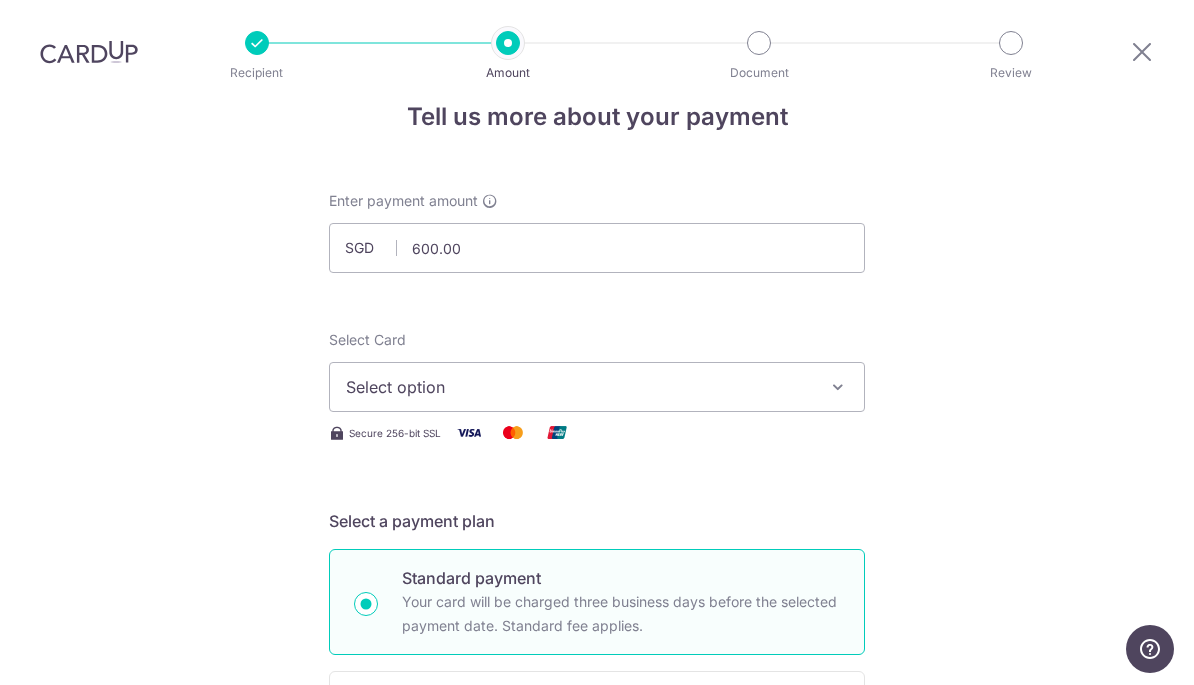 click on "Select option" at bounding box center [579, 387] 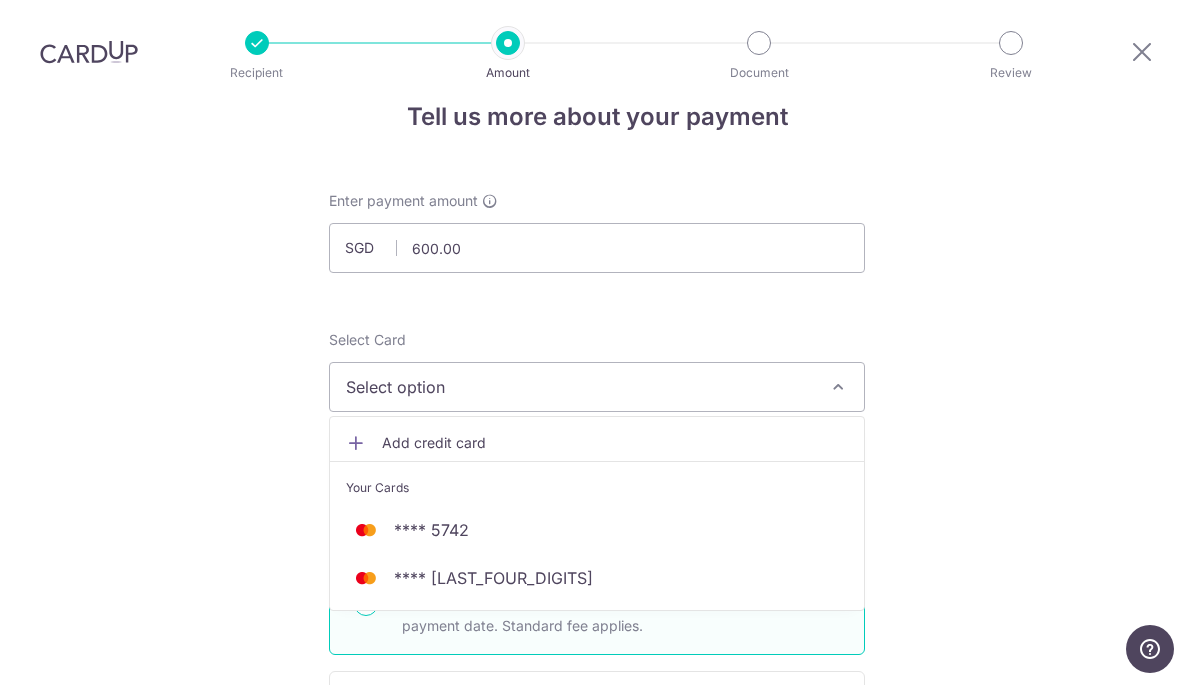 click on "**** 7090" at bounding box center (597, 578) 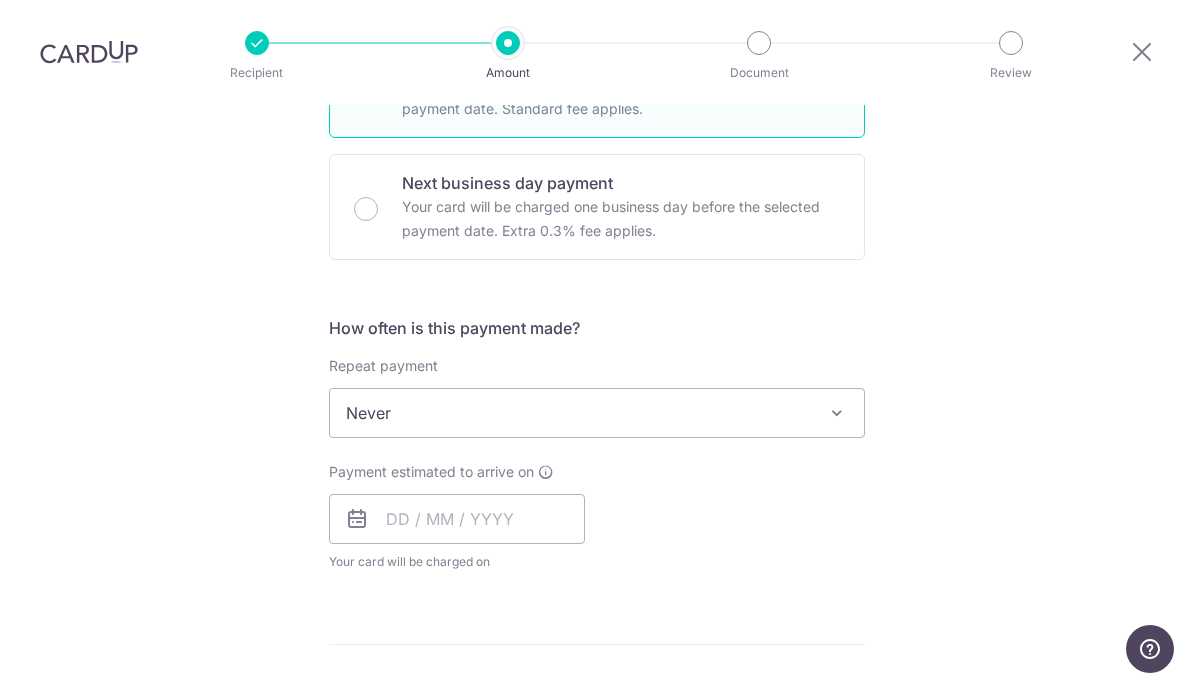 scroll, scrollTop: 568, scrollLeft: 0, axis: vertical 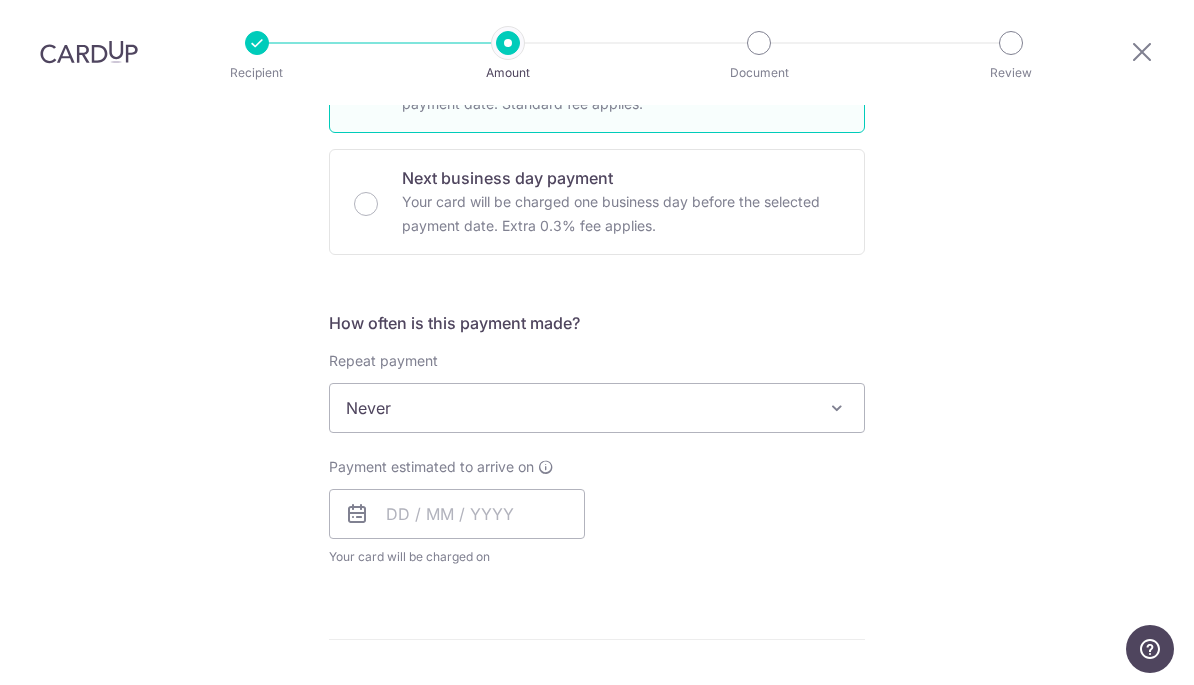 click on "Never" at bounding box center (597, 408) 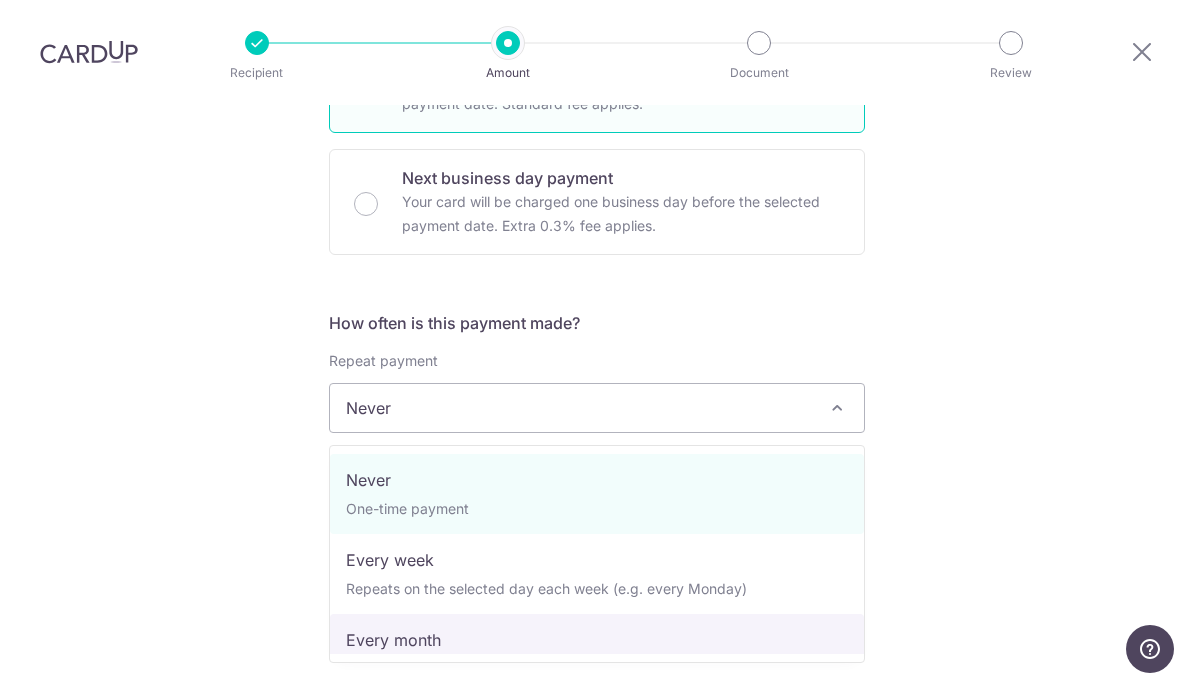 select on "3" 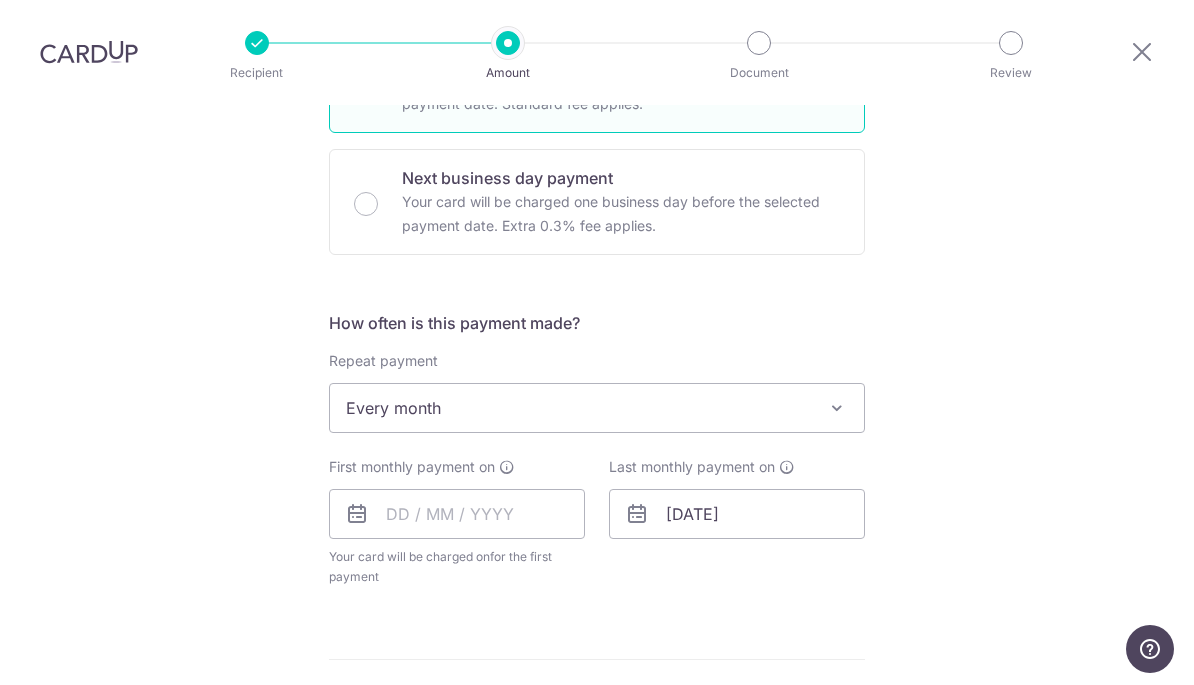 scroll, scrollTop: 683, scrollLeft: 0, axis: vertical 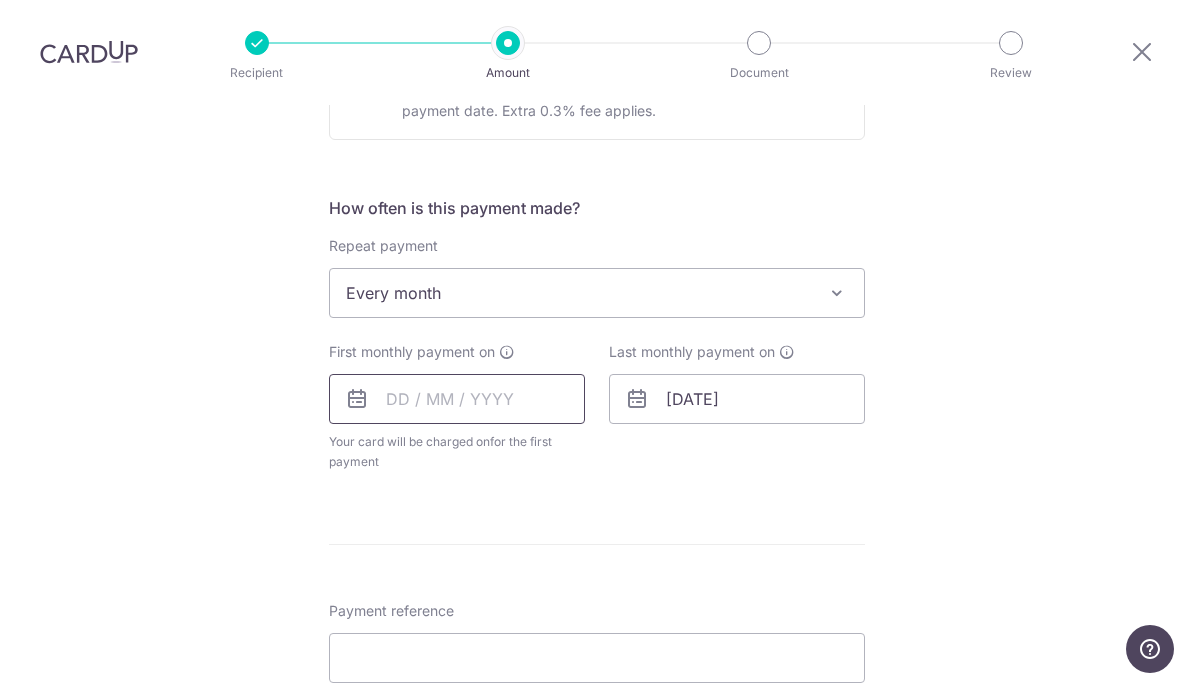 click at bounding box center (457, 399) 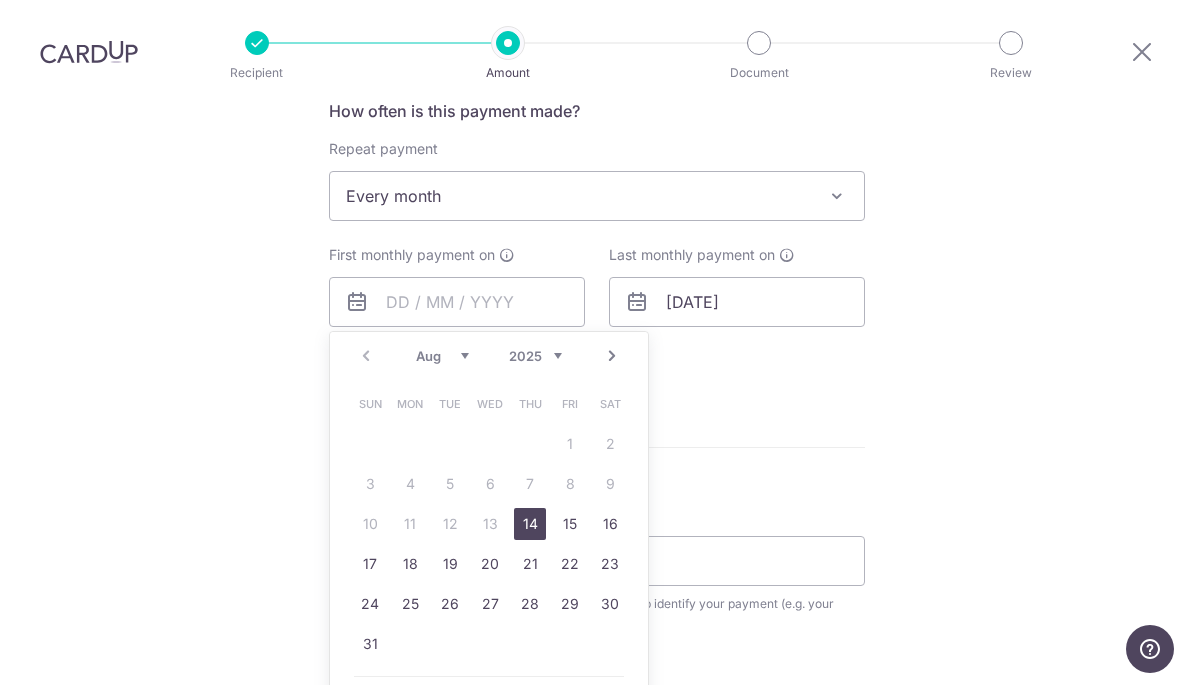 scroll, scrollTop: 781, scrollLeft: 0, axis: vertical 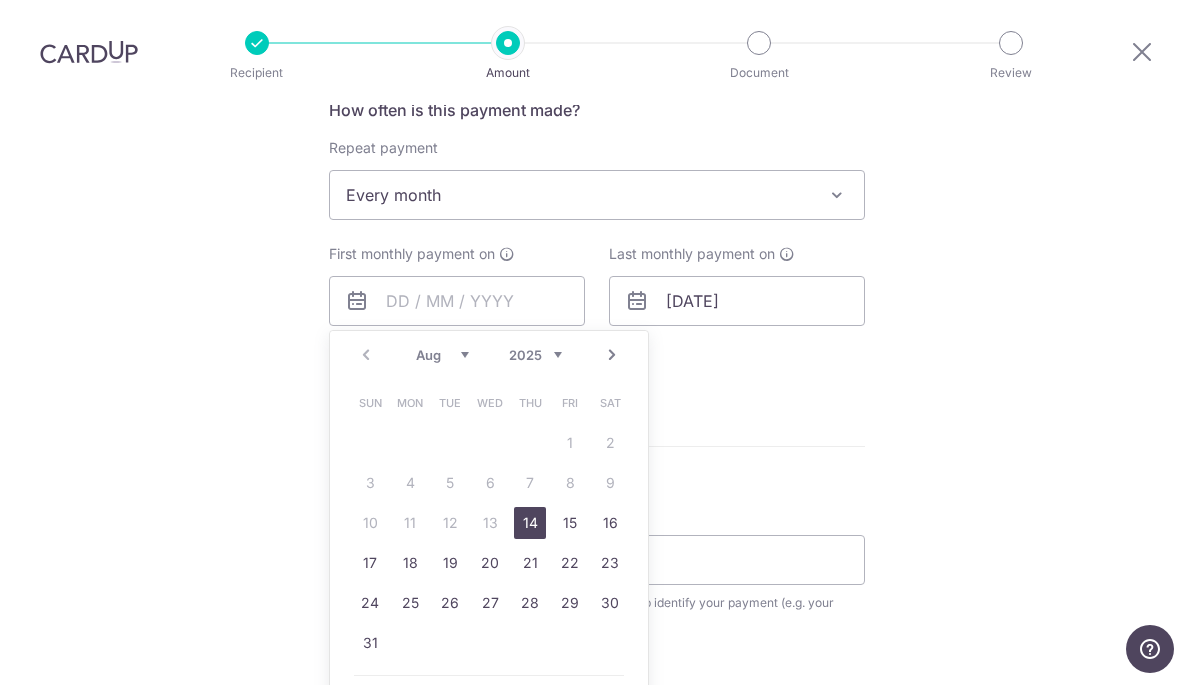 click on "Next" at bounding box center (612, 355) 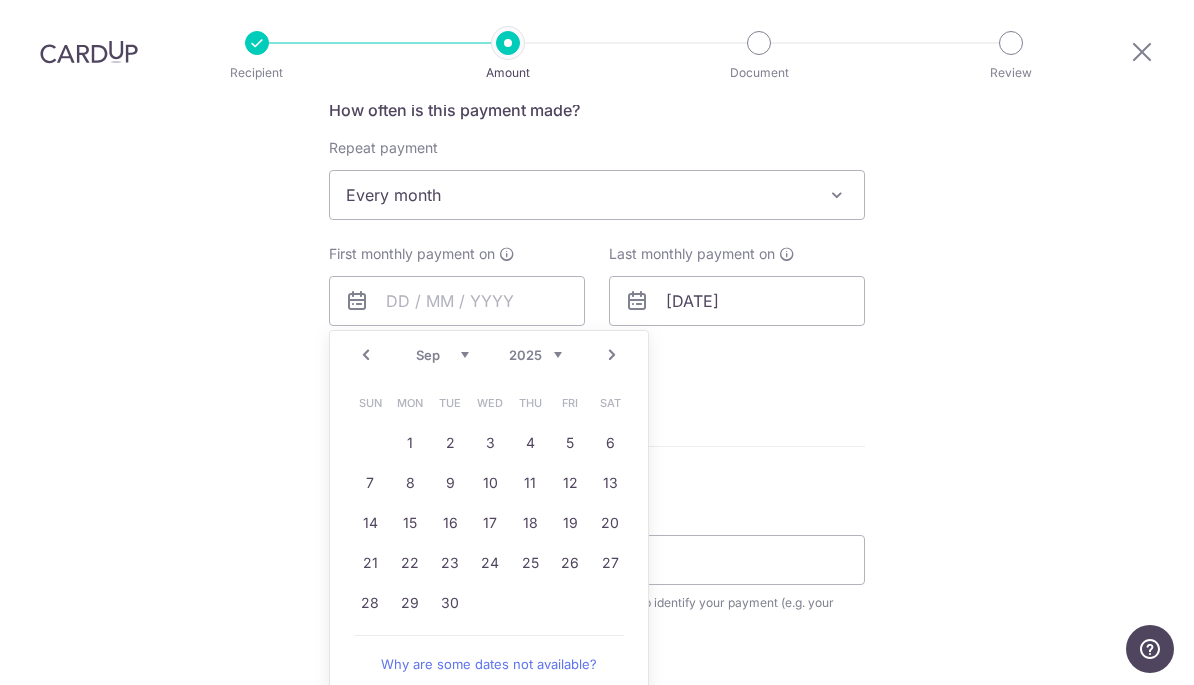 click on "11" at bounding box center [530, 483] 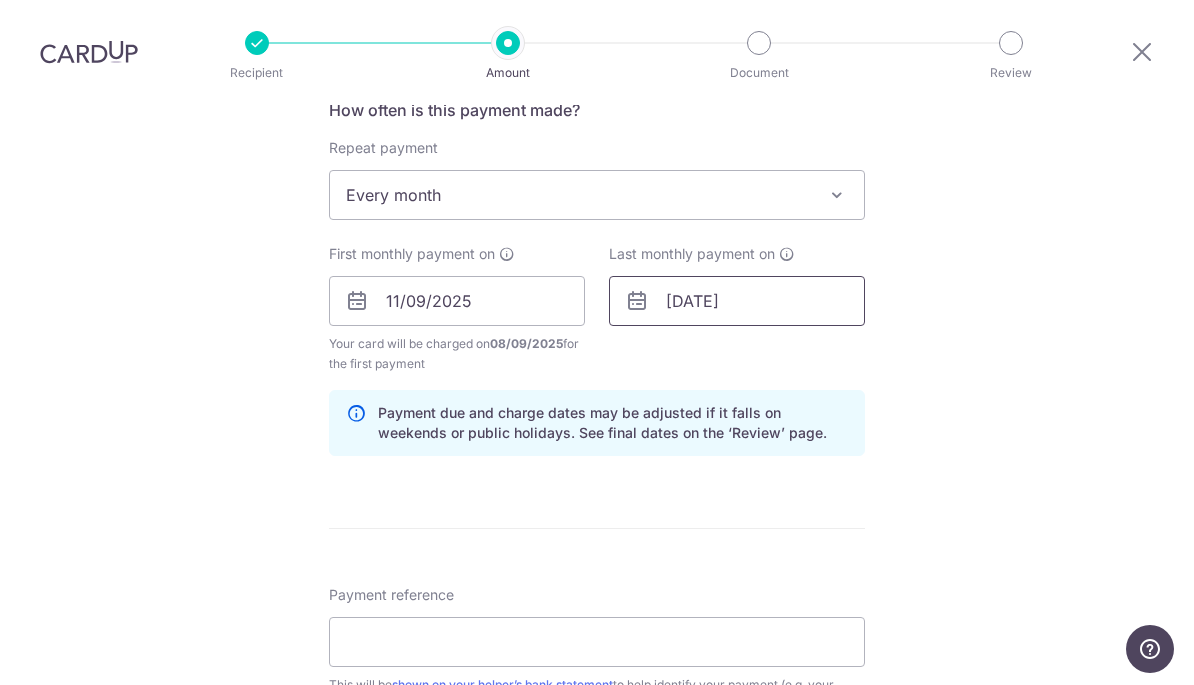 click on "29/06/2026" at bounding box center [737, 301] 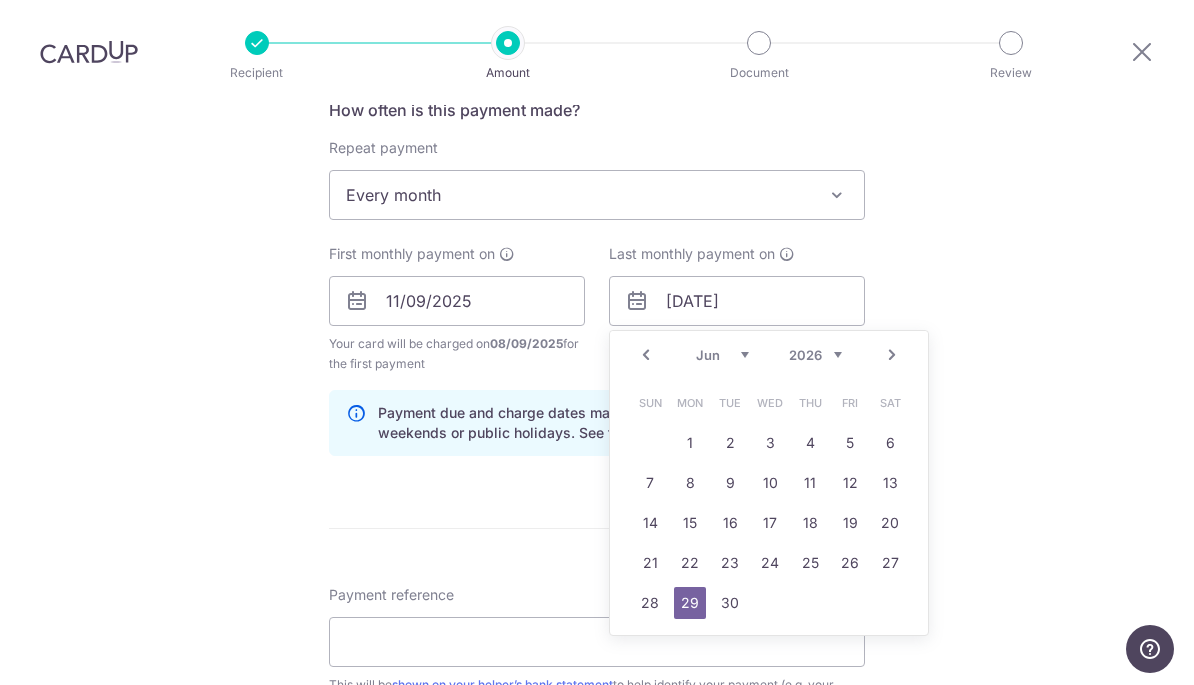click on "Prev" at bounding box center (646, 355) 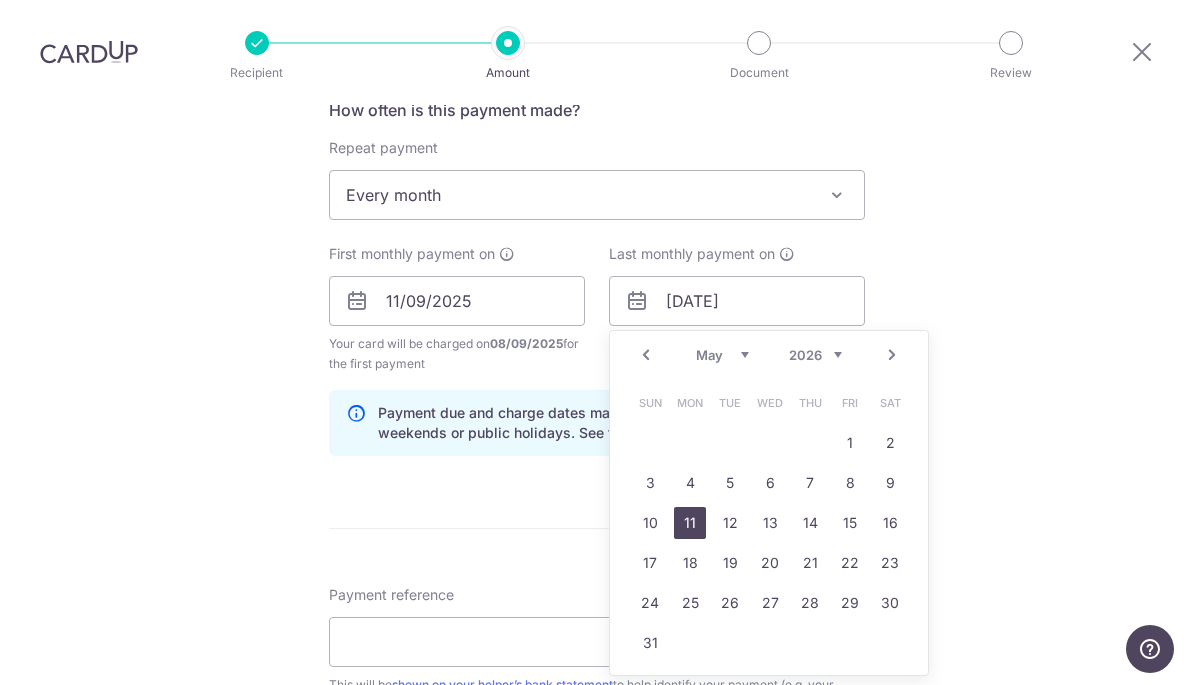 click on "11" at bounding box center (690, 523) 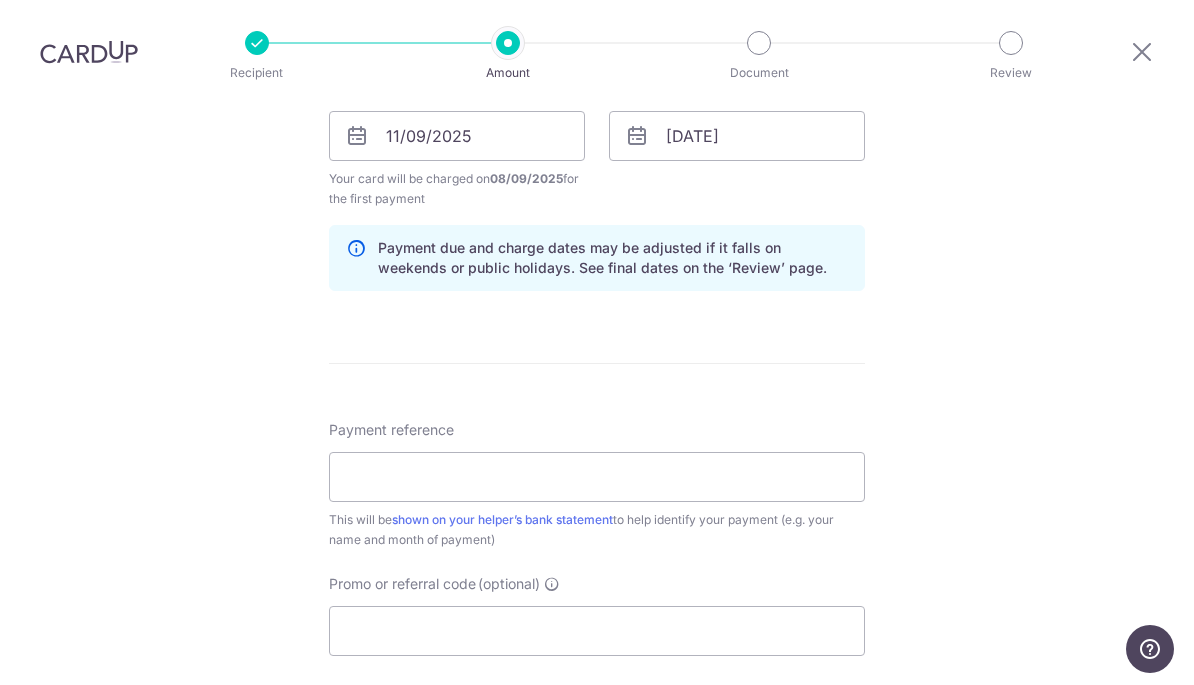 scroll, scrollTop: 982, scrollLeft: 0, axis: vertical 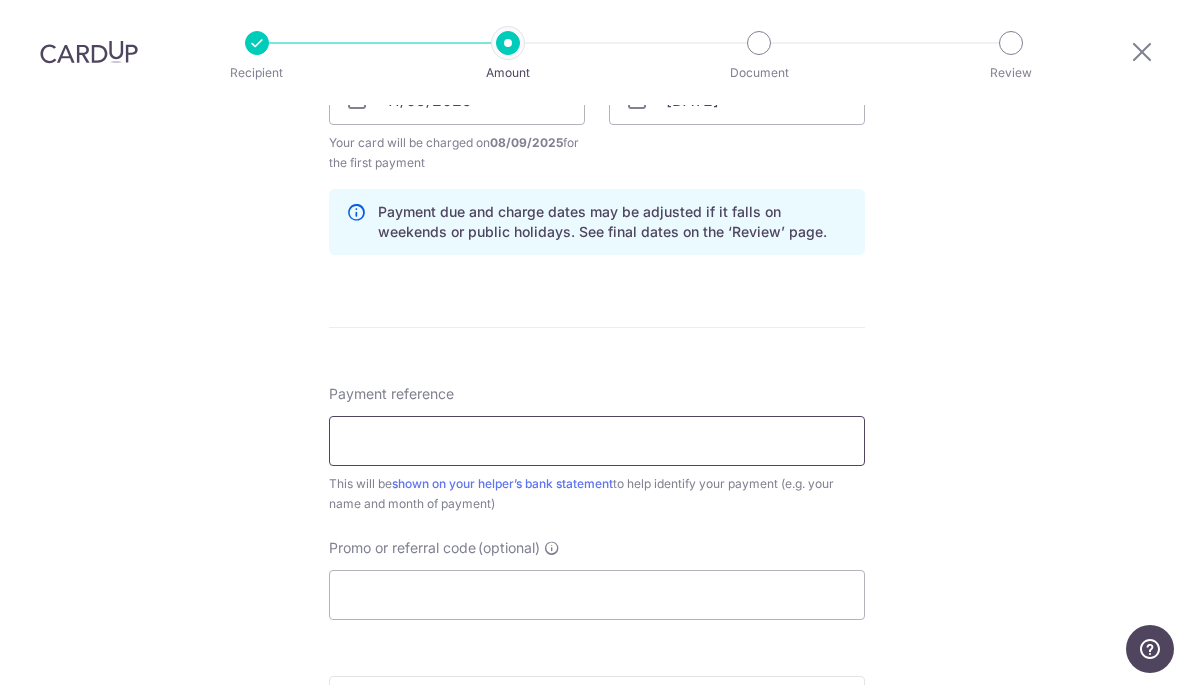 click on "Payment reference" at bounding box center (597, 441) 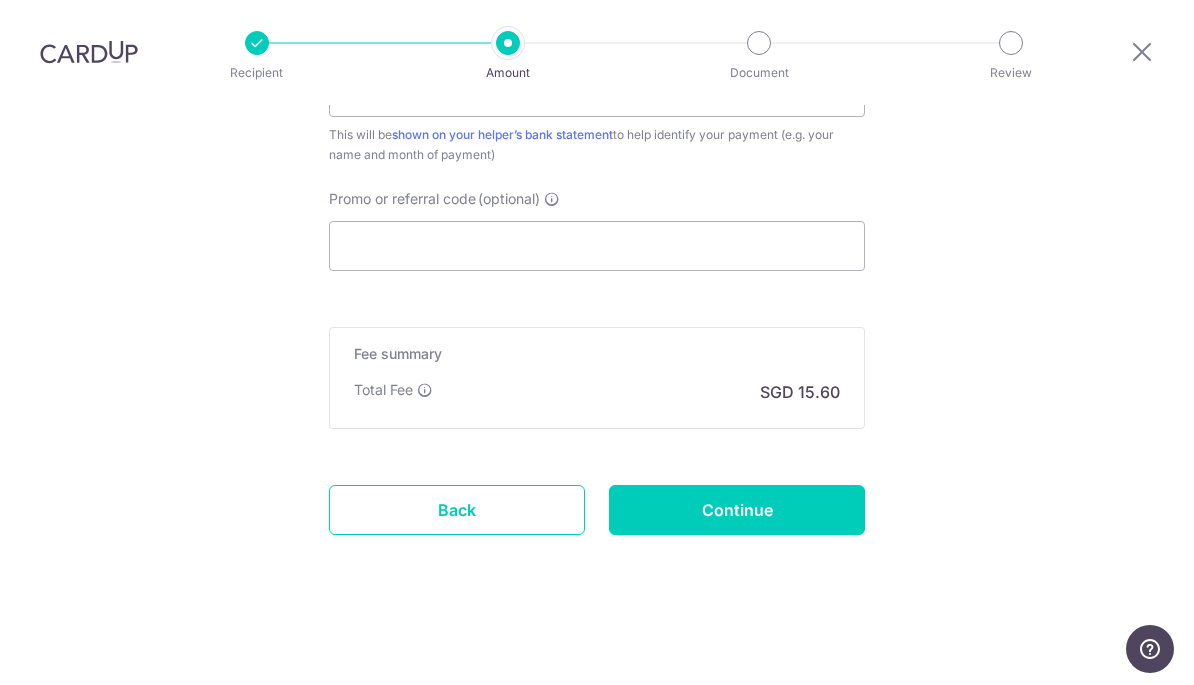scroll, scrollTop: 1339, scrollLeft: 0, axis: vertical 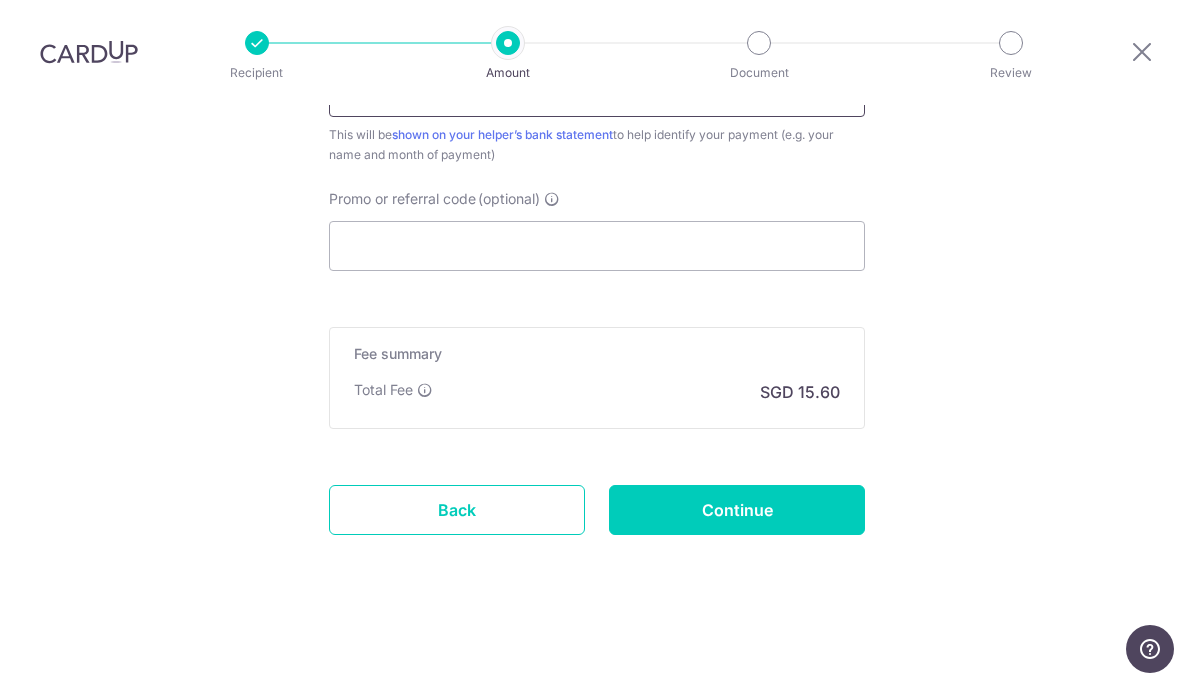 type on "Gaji Bulanan" 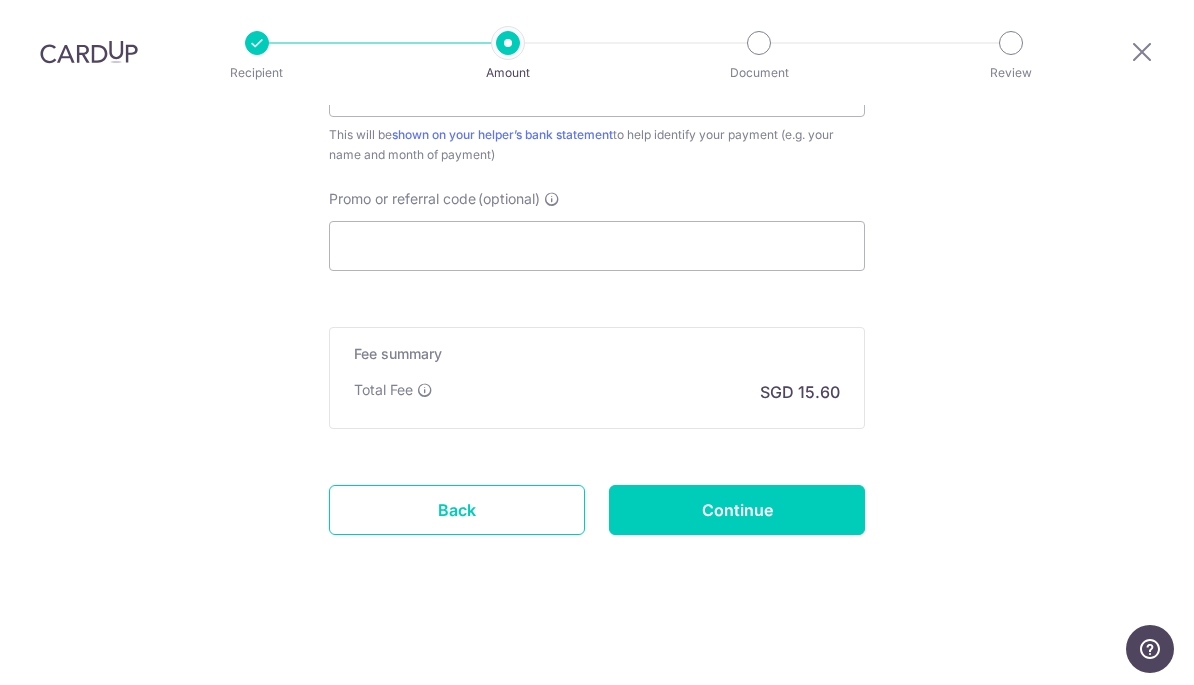 click on "Continue" at bounding box center (737, 510) 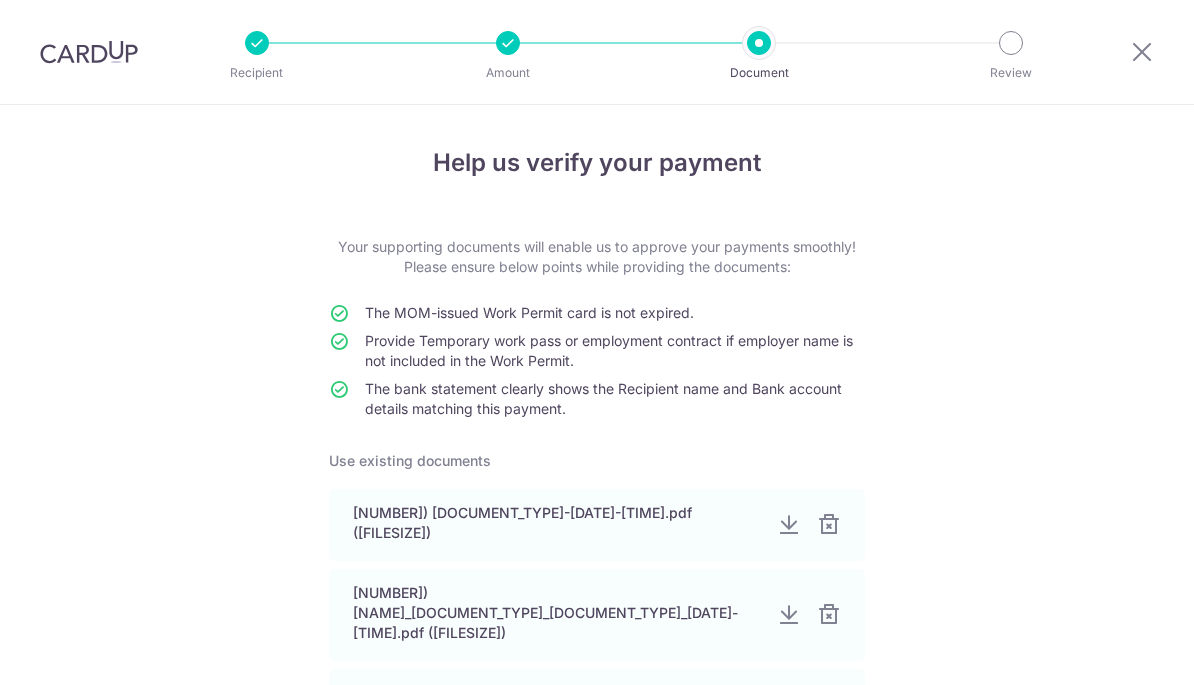 scroll, scrollTop: 0, scrollLeft: 0, axis: both 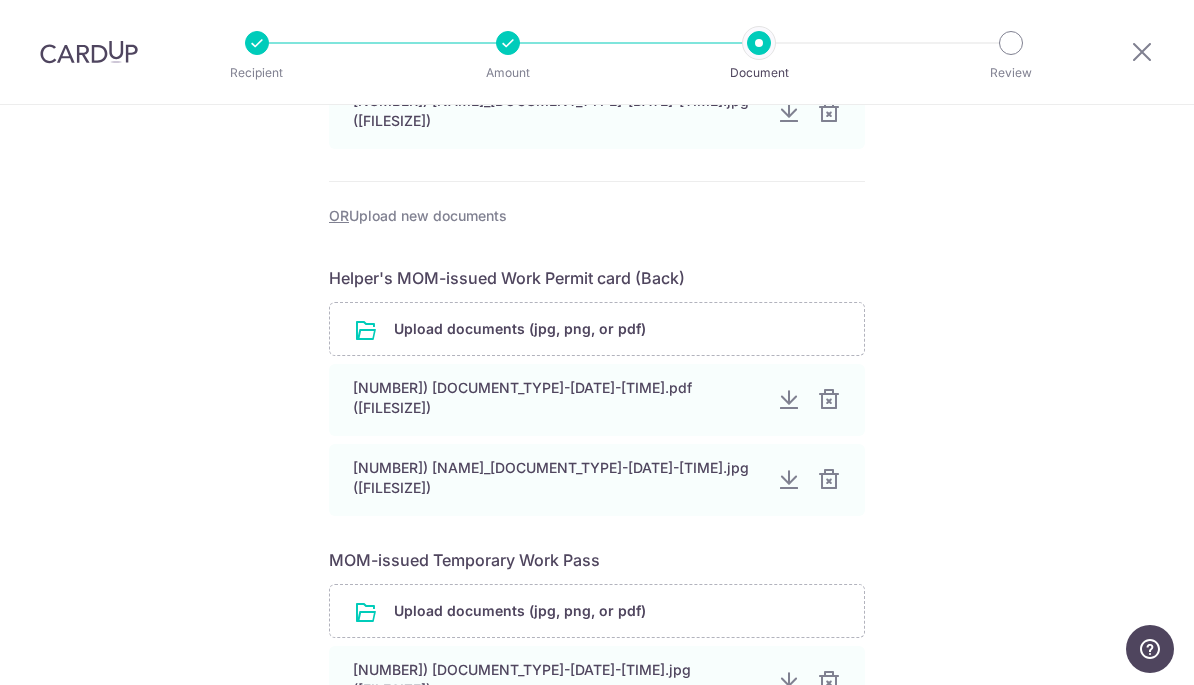 click on "[NUMBER]) [NAME]_[DOCUMENT_TYPE]-[DATE]-[TIME].jpg ([FILESIZE])" at bounding box center (557, 478) 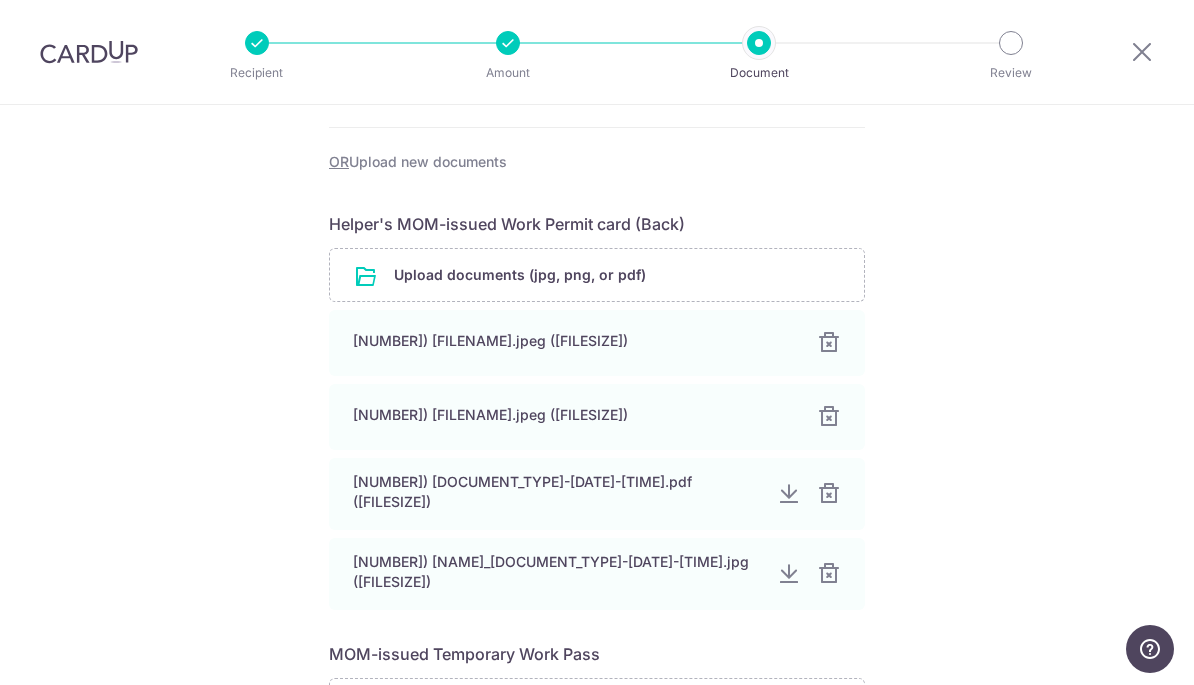scroll, scrollTop: 727, scrollLeft: 0, axis: vertical 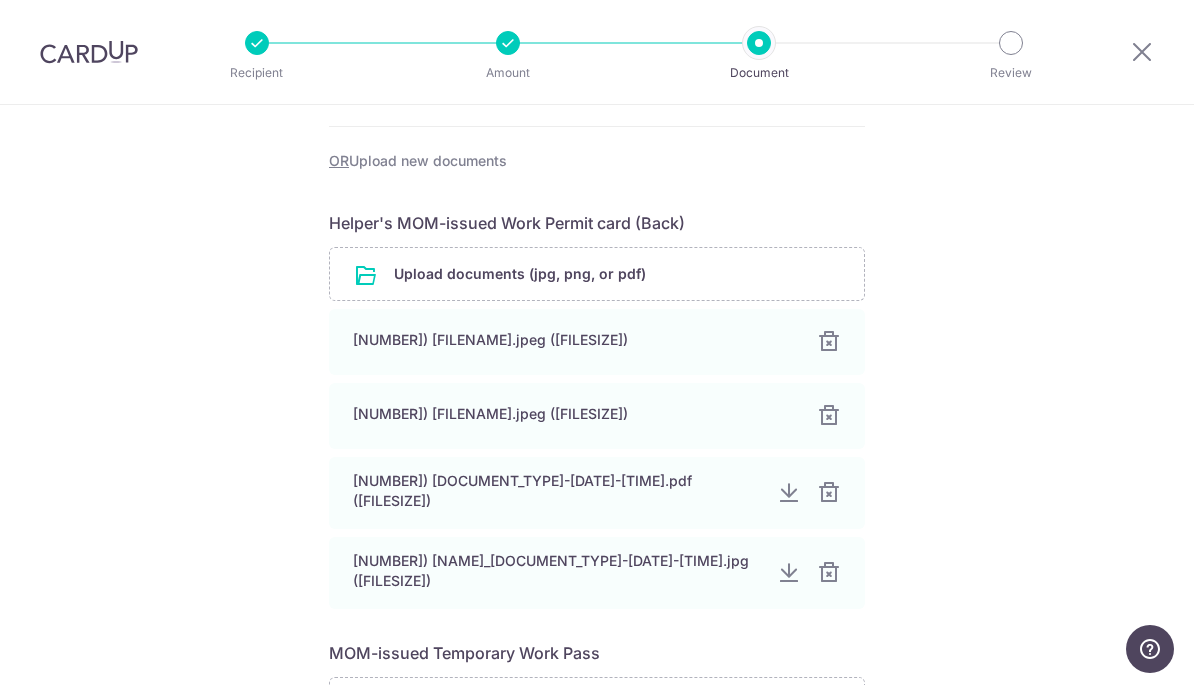 click at bounding box center [829, 416] 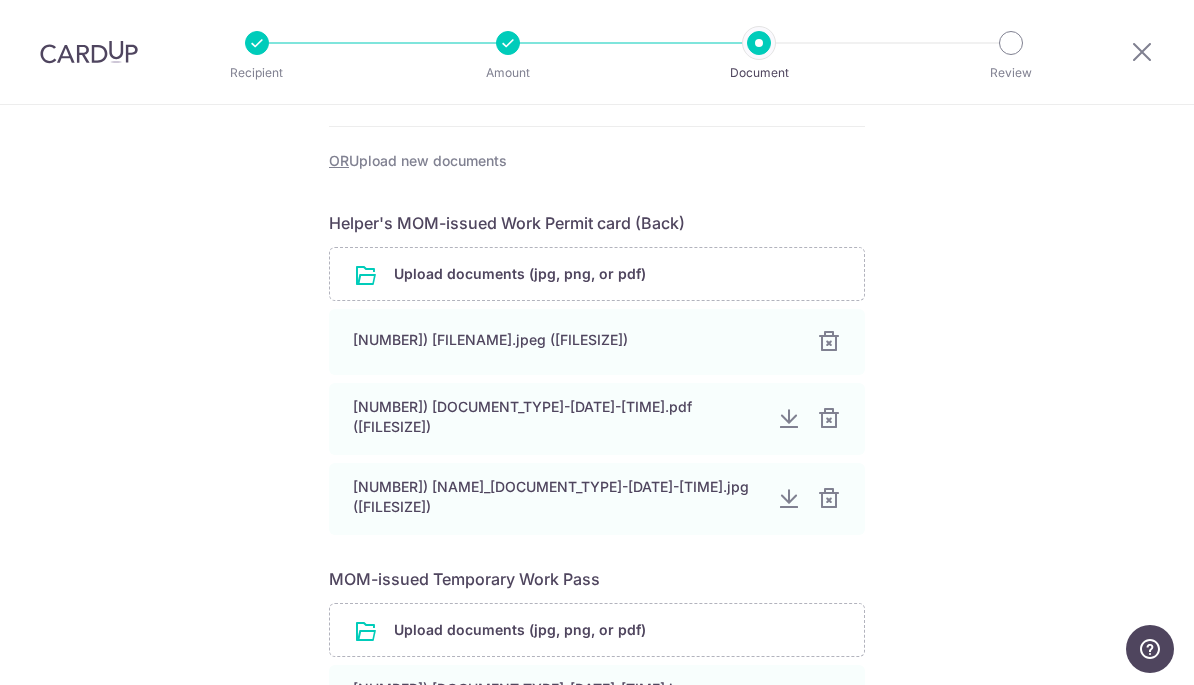click at bounding box center [829, 342] 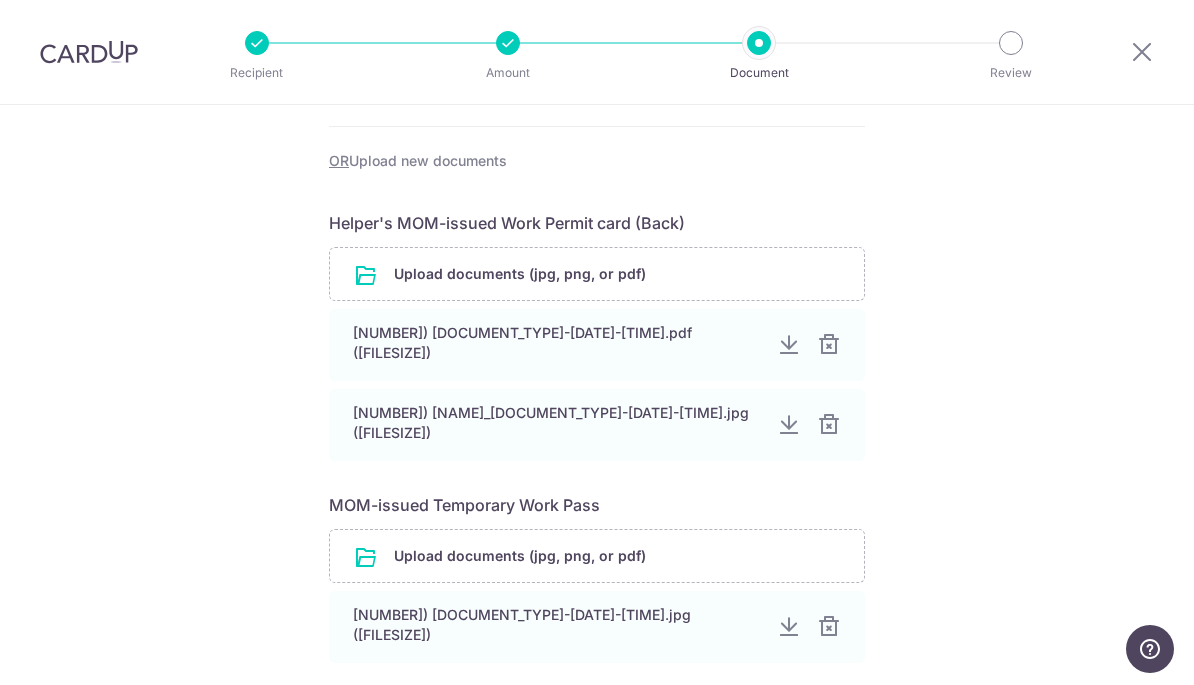 click at bounding box center [597, 274] 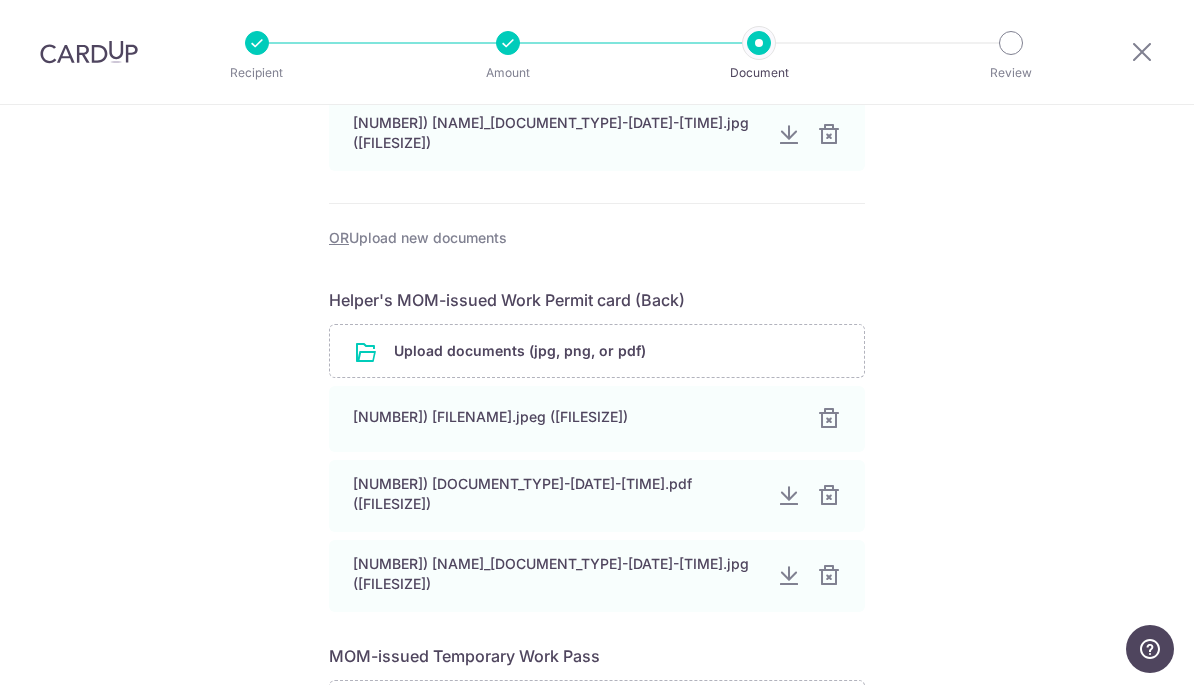 scroll, scrollTop: 649, scrollLeft: 0, axis: vertical 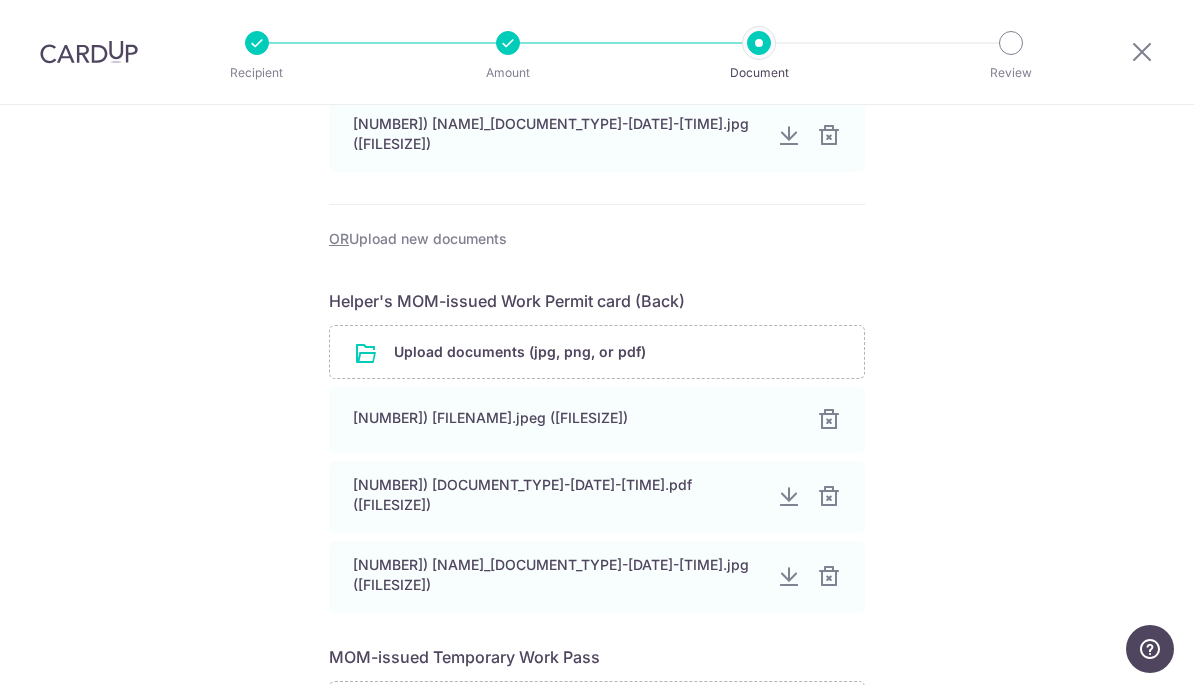 click at bounding box center [829, 577] 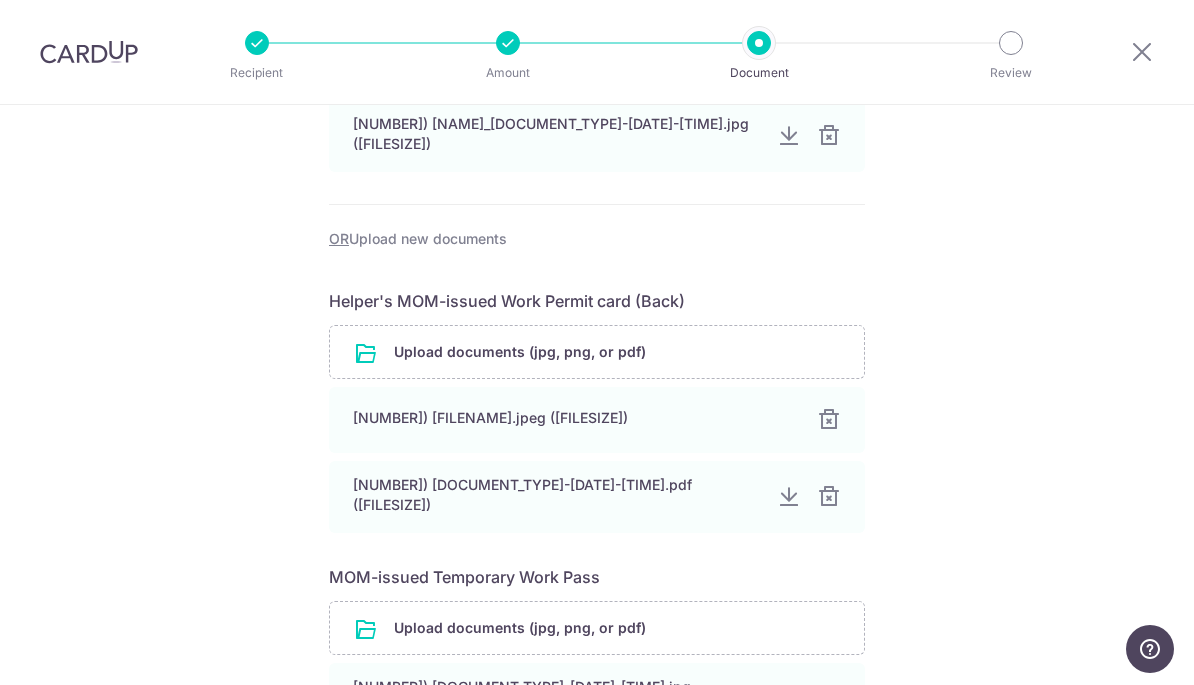 click on "[NUMBER]) [DOCUMENT_TYPE]-[DATE]-[TIME].pdf ([FILESIZE])" at bounding box center [597, 497] 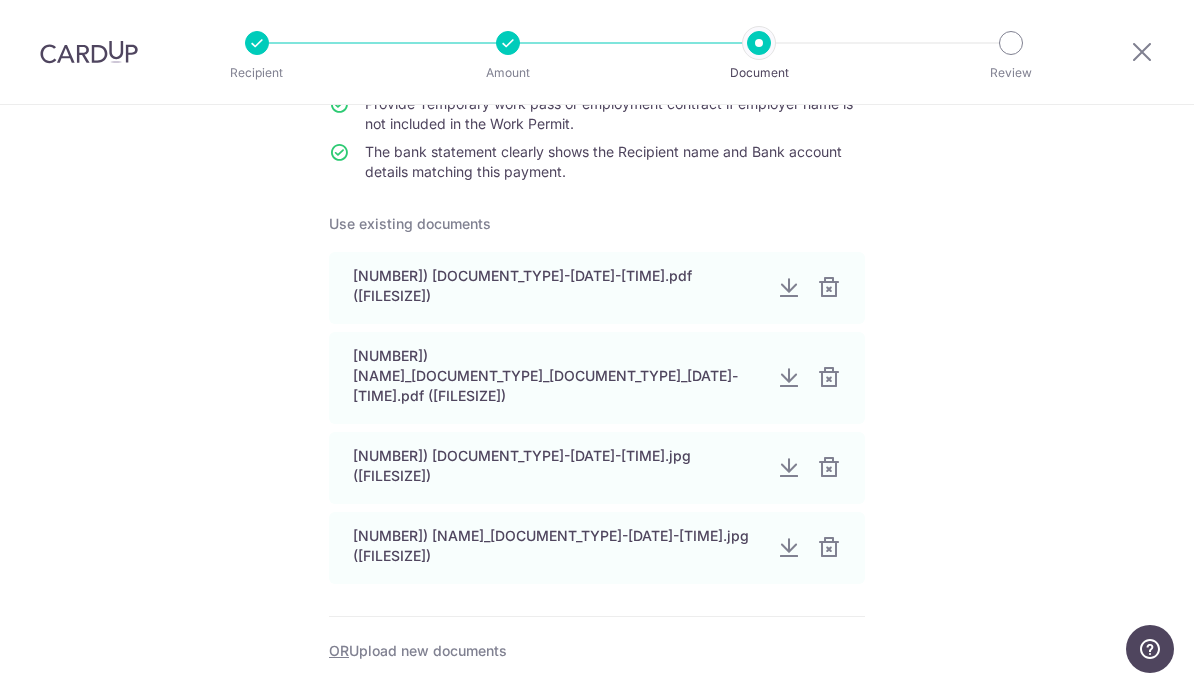 scroll, scrollTop: 236, scrollLeft: 0, axis: vertical 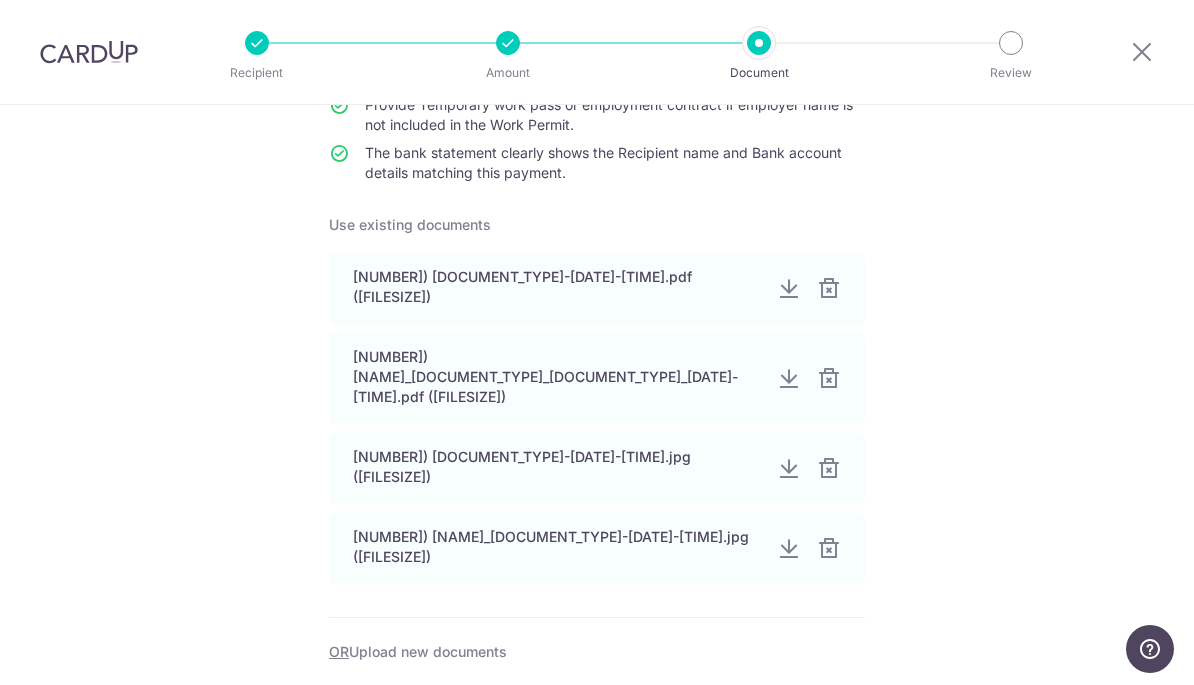 click at bounding box center (789, 469) 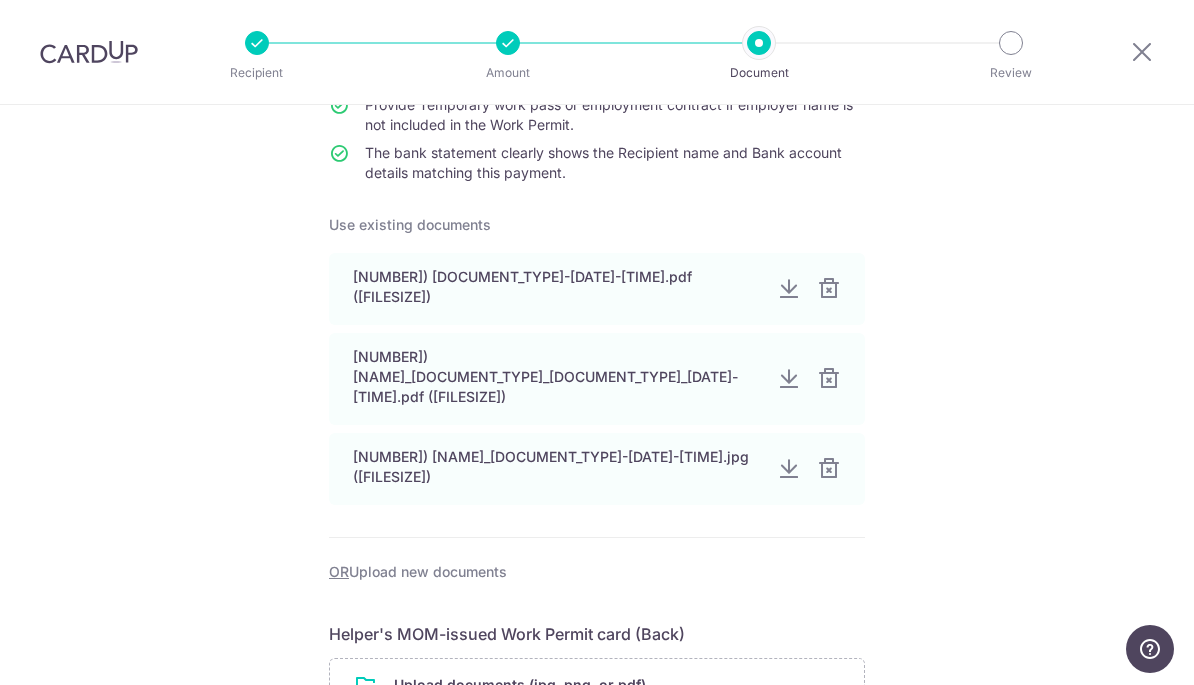 click on "[NUMBER]) [NAME]_[DOCUMENT_TYPE]-[DATE]-[TIME].jpg ([FILESIZE])" at bounding box center [597, 469] 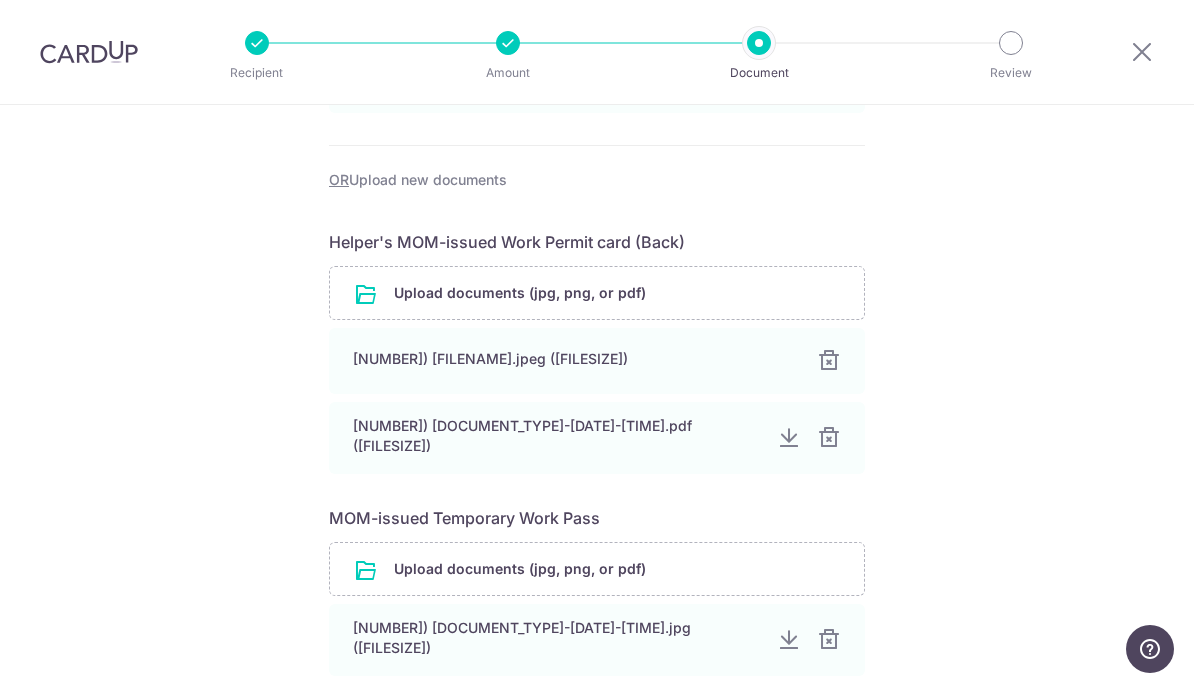 scroll, scrollTop: 549, scrollLeft: 0, axis: vertical 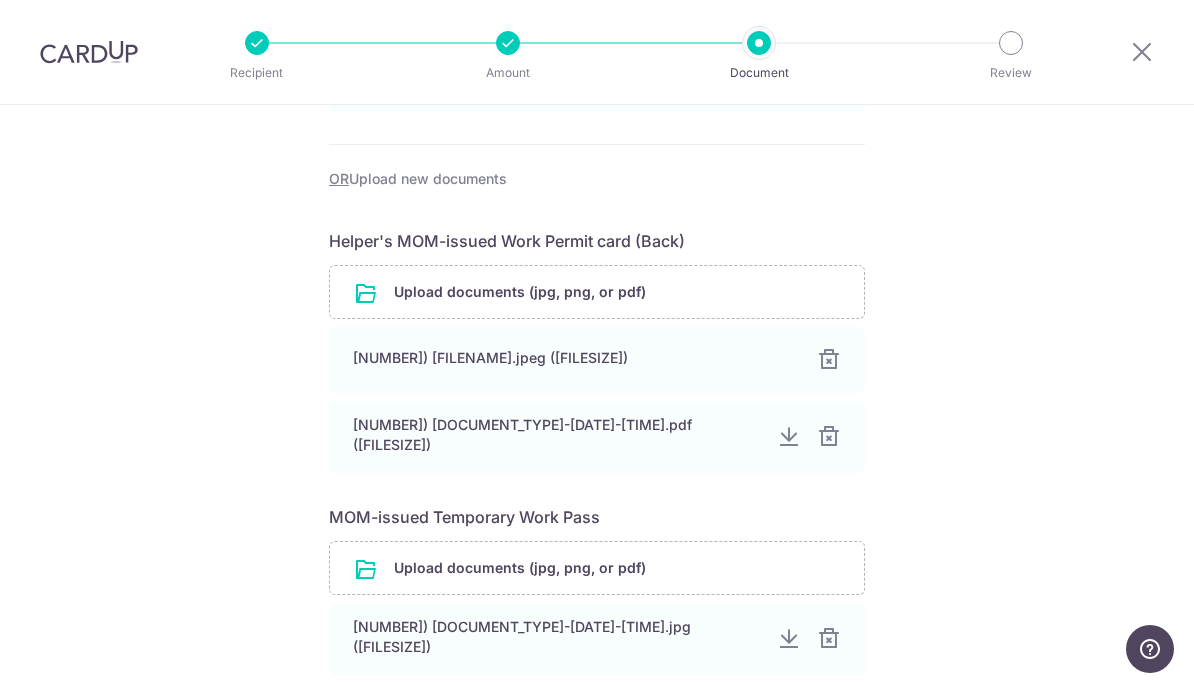 click at bounding box center (597, 292) 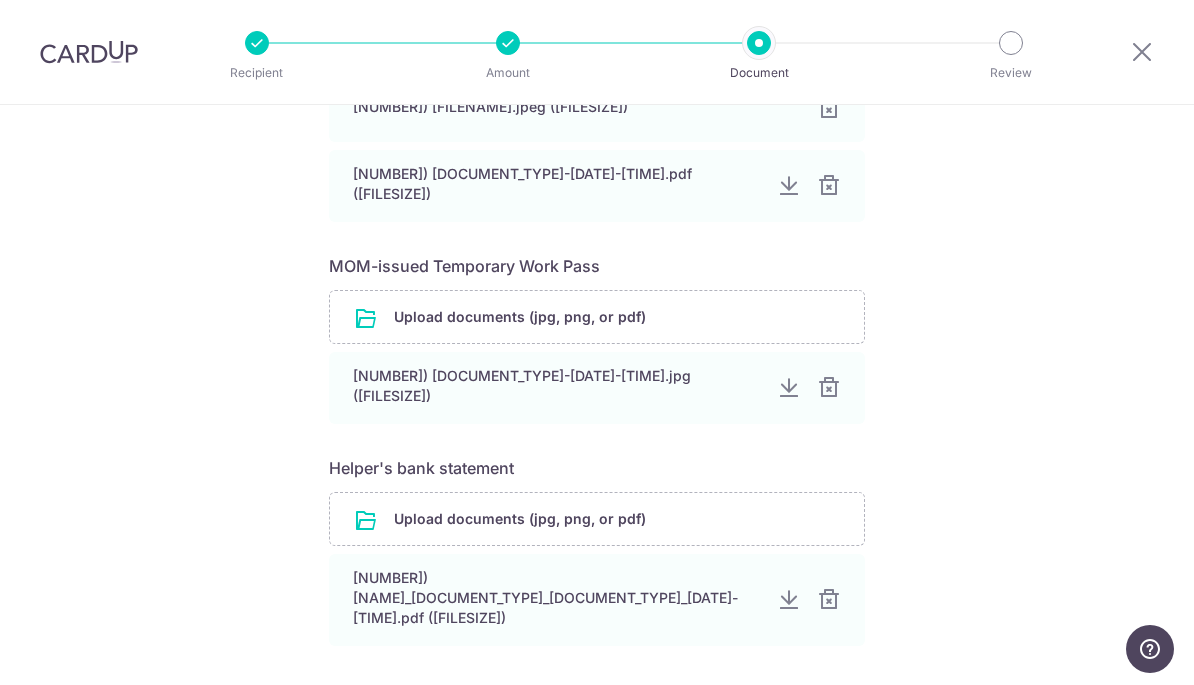 scroll, scrollTop: 882, scrollLeft: 0, axis: vertical 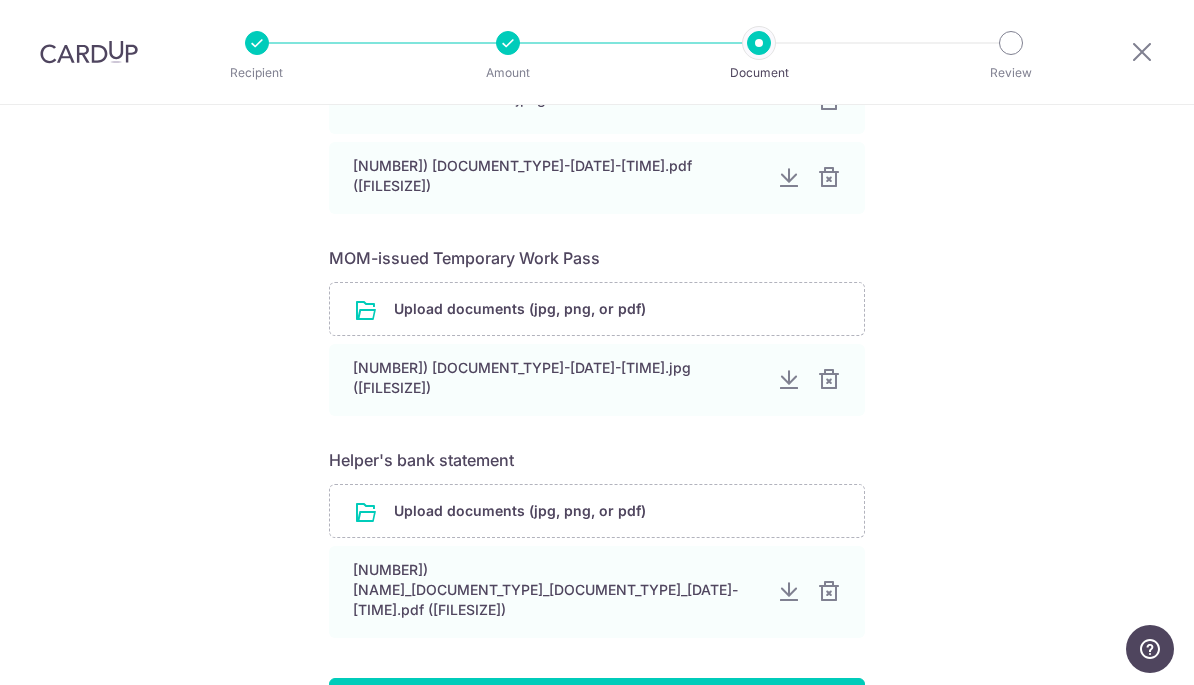 click on "1) Work_Pass-20241130-152435.jpg (41.64 KB)" at bounding box center [557, 378] 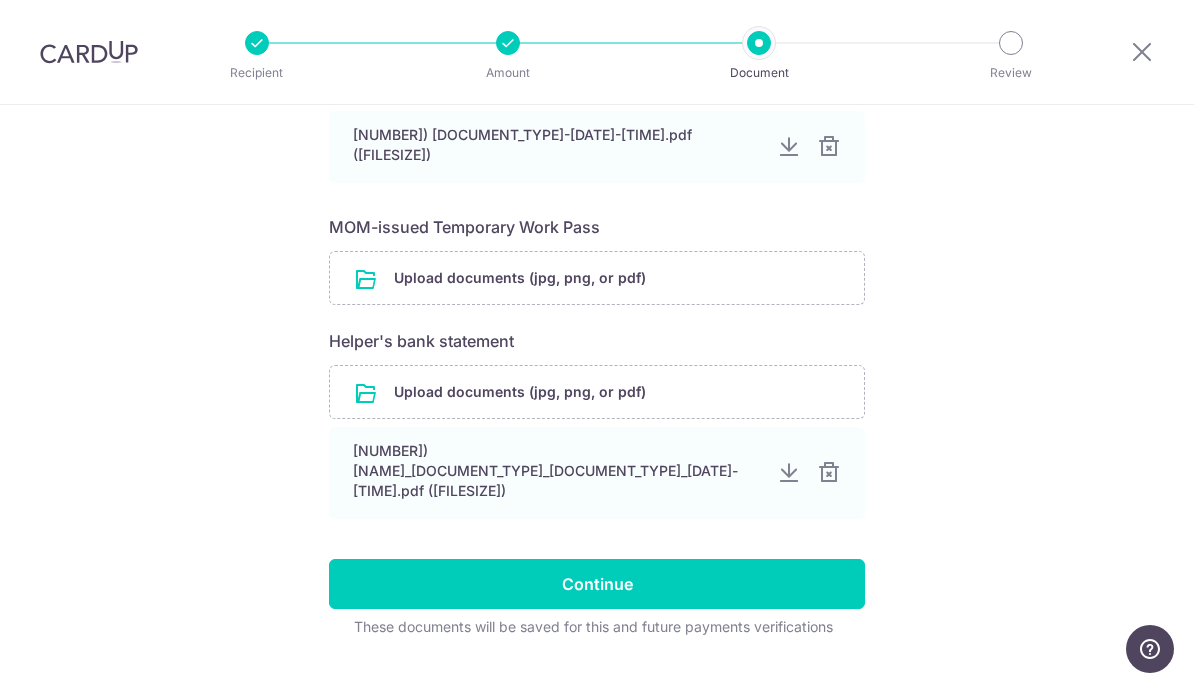 scroll, scrollTop: 914, scrollLeft: 0, axis: vertical 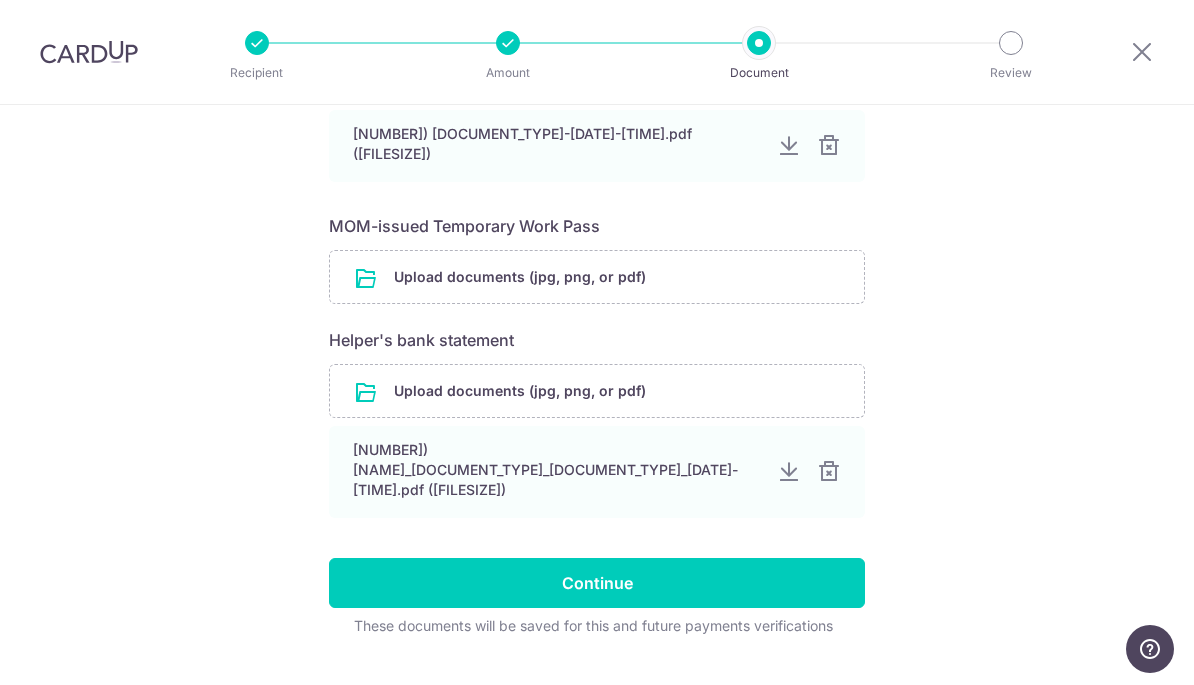 click on "Continue" at bounding box center [597, 583] 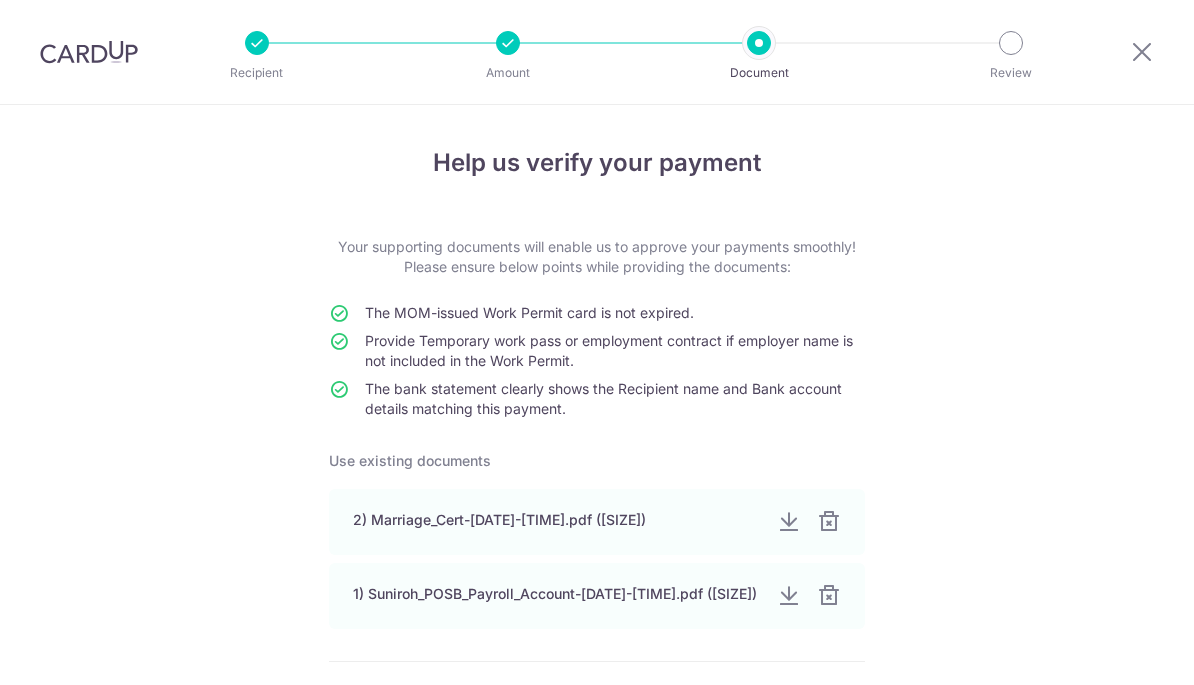 scroll, scrollTop: 0, scrollLeft: 0, axis: both 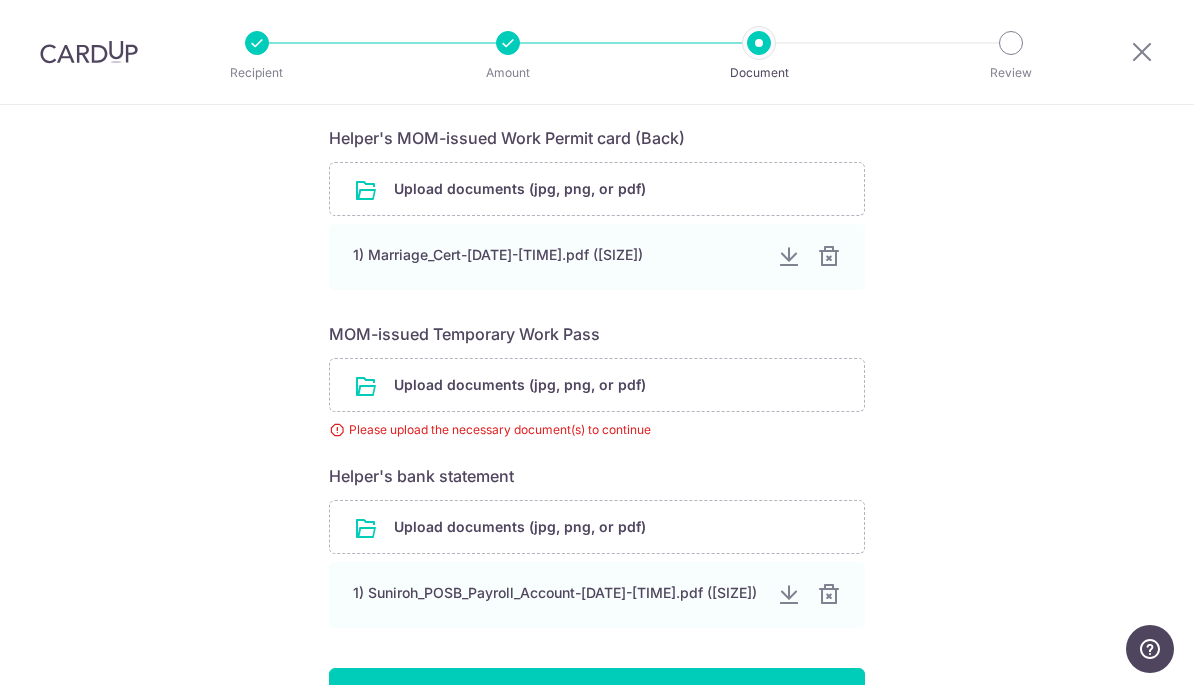 click at bounding box center [597, 385] 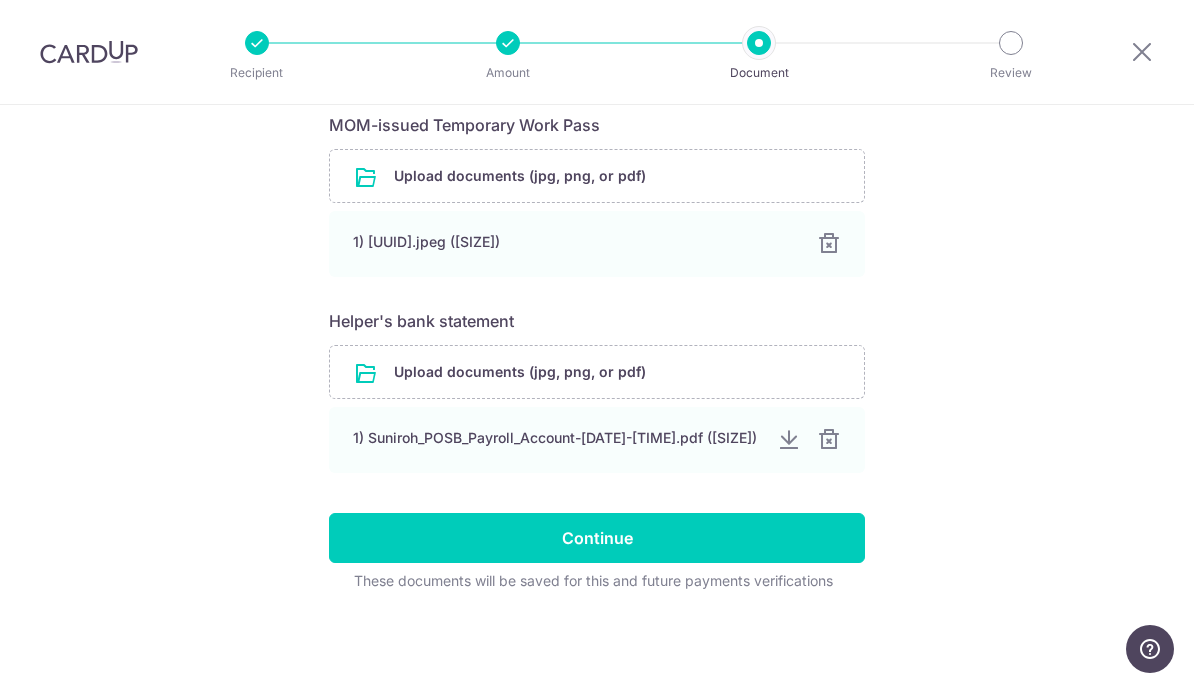 scroll, scrollTop: 849, scrollLeft: 0, axis: vertical 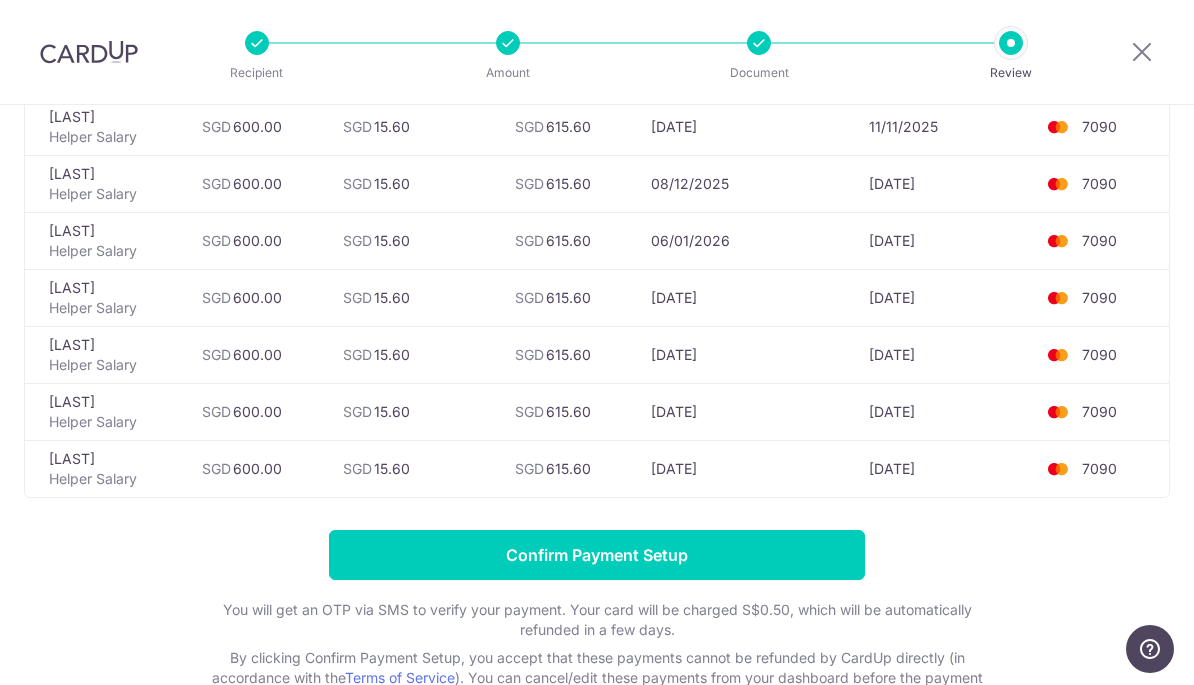 click on "Confirm Payment Setup" at bounding box center [597, 555] 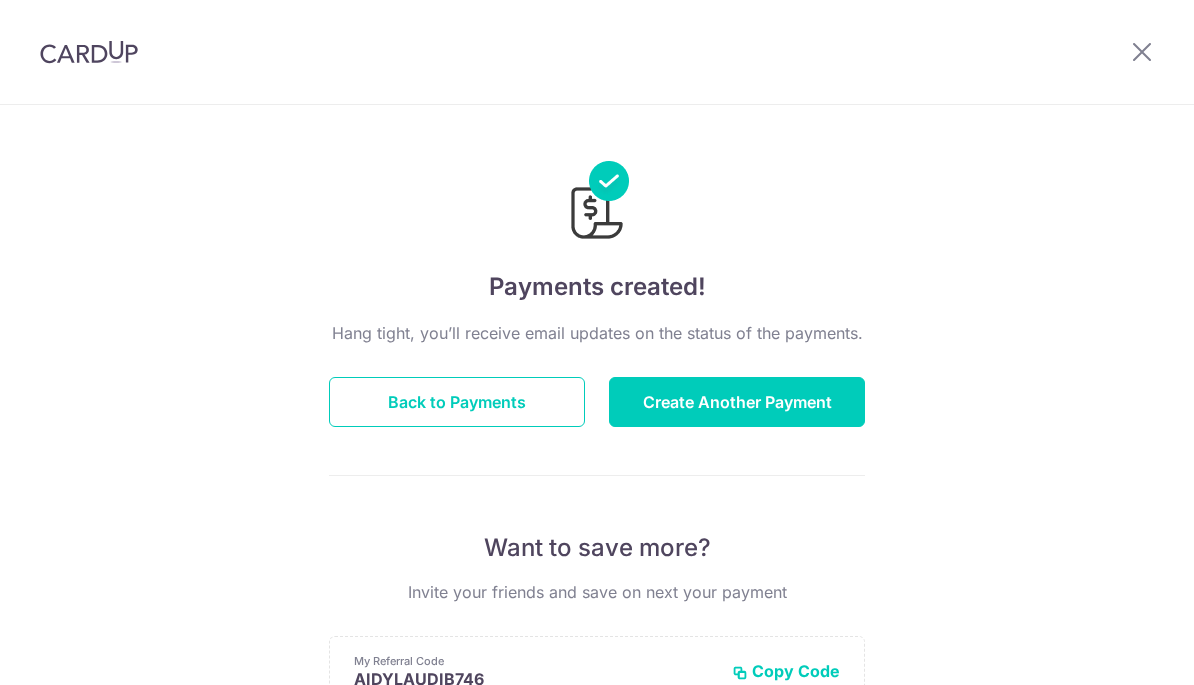 scroll, scrollTop: 0, scrollLeft: 0, axis: both 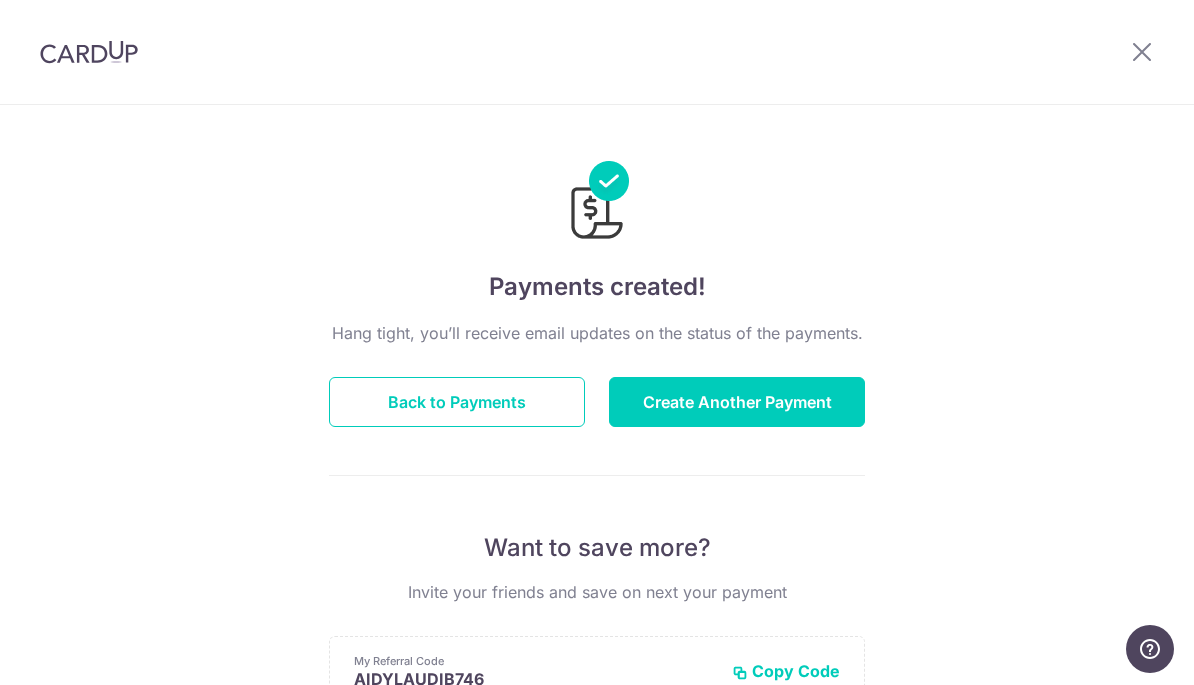 click at bounding box center (1142, 51) 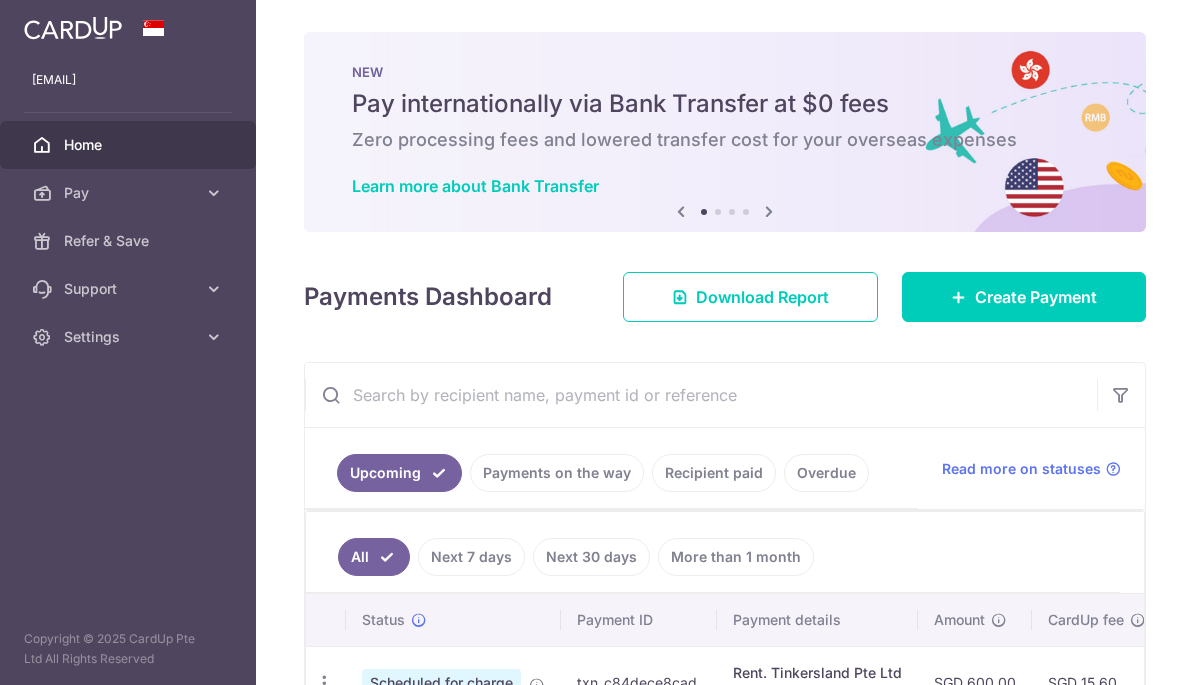 scroll, scrollTop: 0, scrollLeft: 0, axis: both 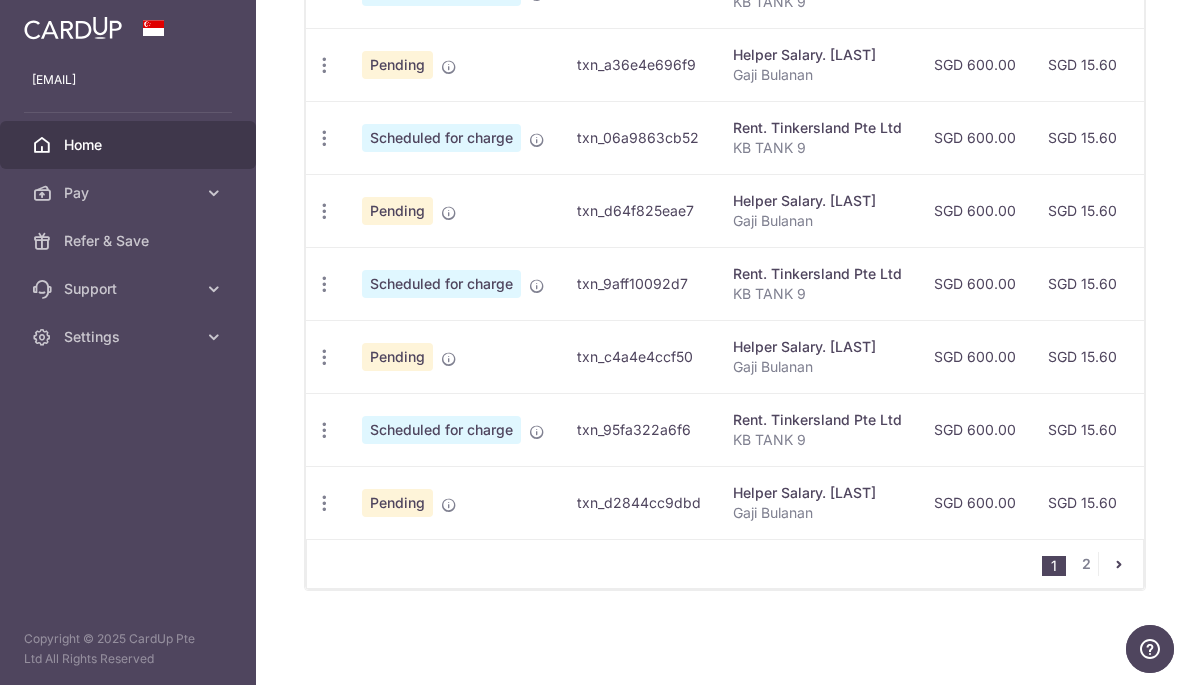 click at bounding box center [1119, 564] 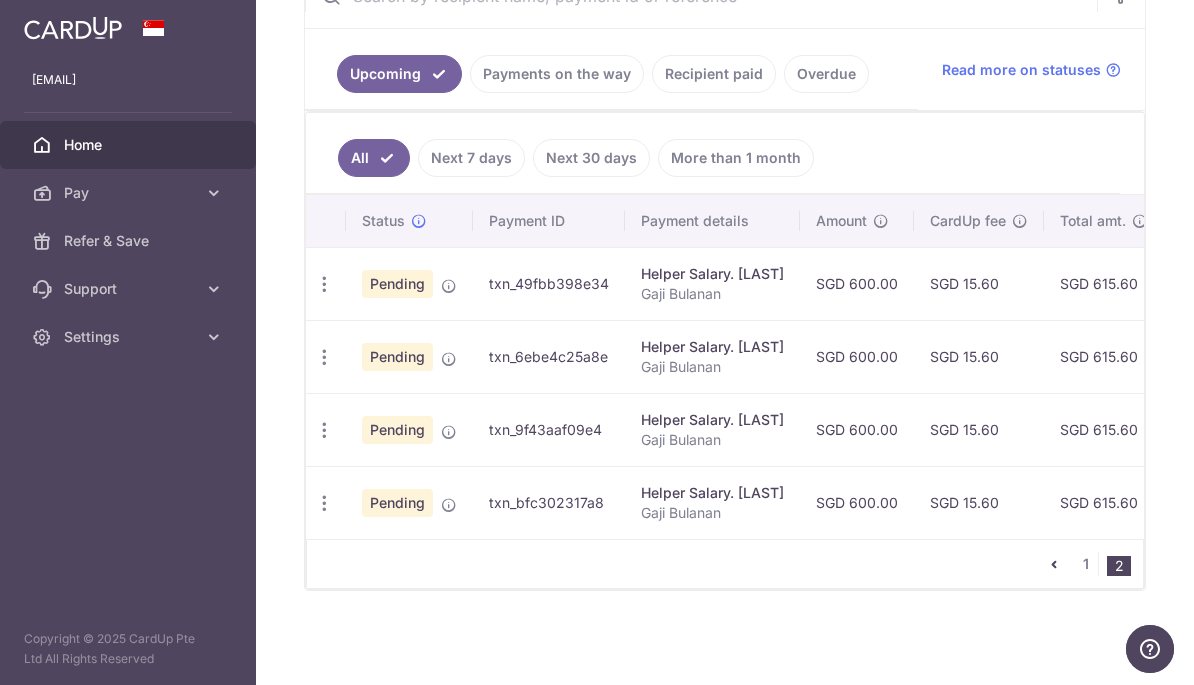 scroll, scrollTop: 471, scrollLeft: 0, axis: vertical 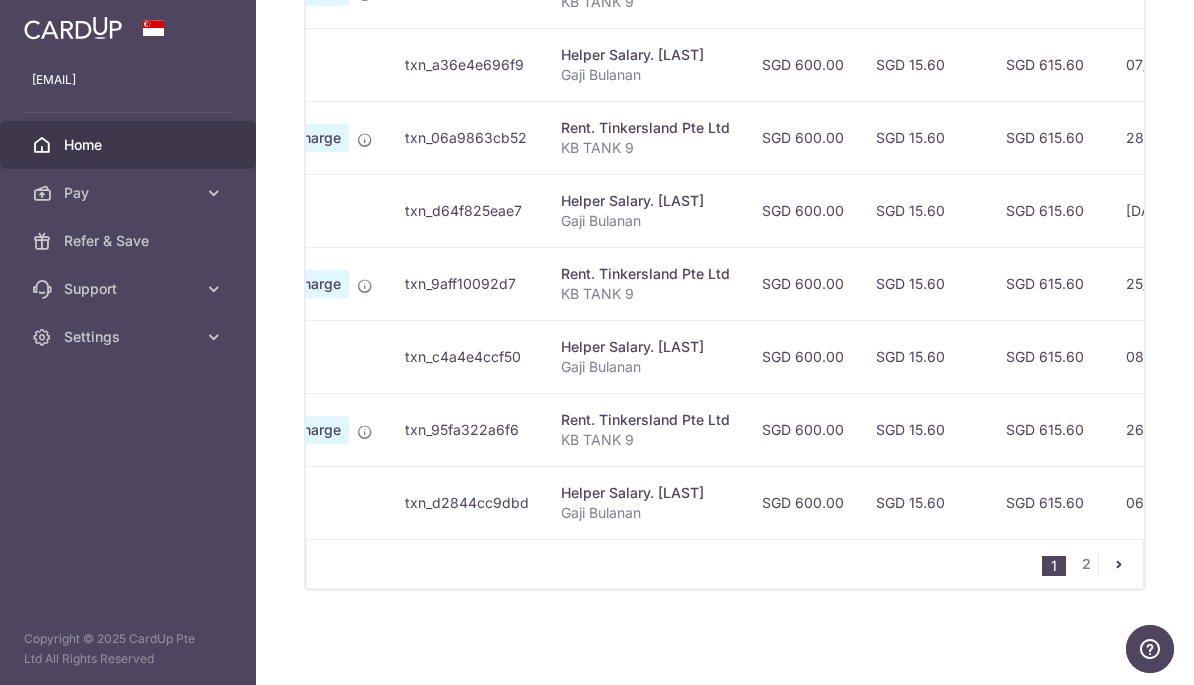 click on "7090" at bounding box center (1436, 429) 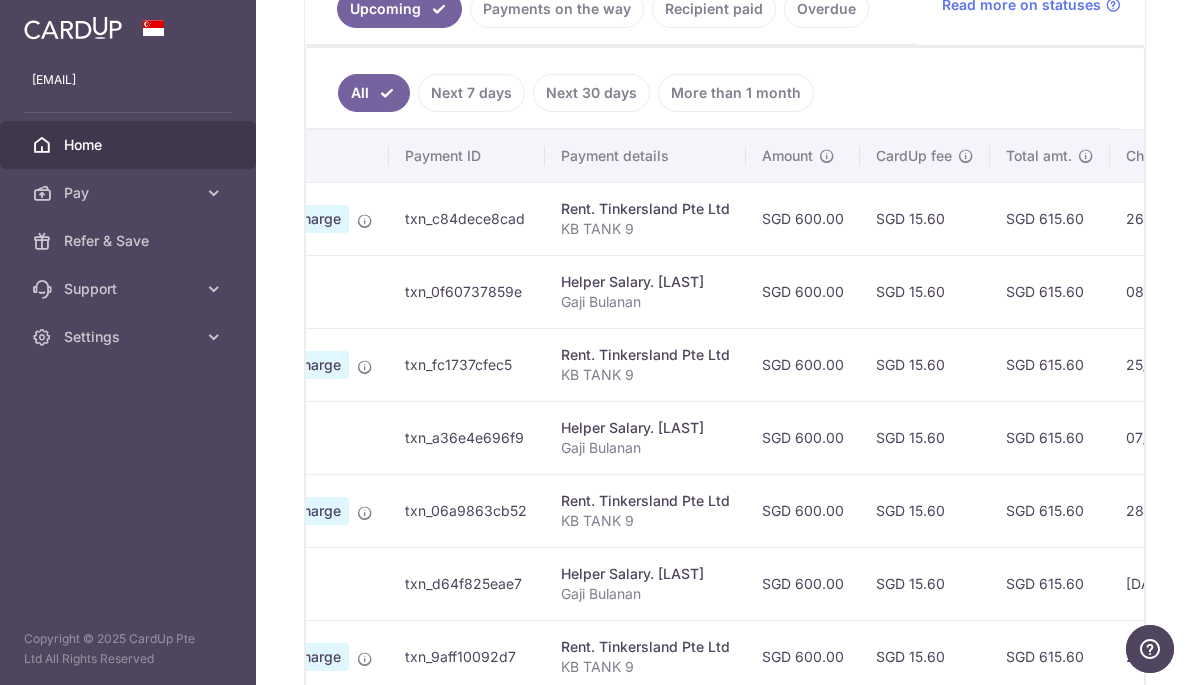 scroll, scrollTop: 489, scrollLeft: 0, axis: vertical 